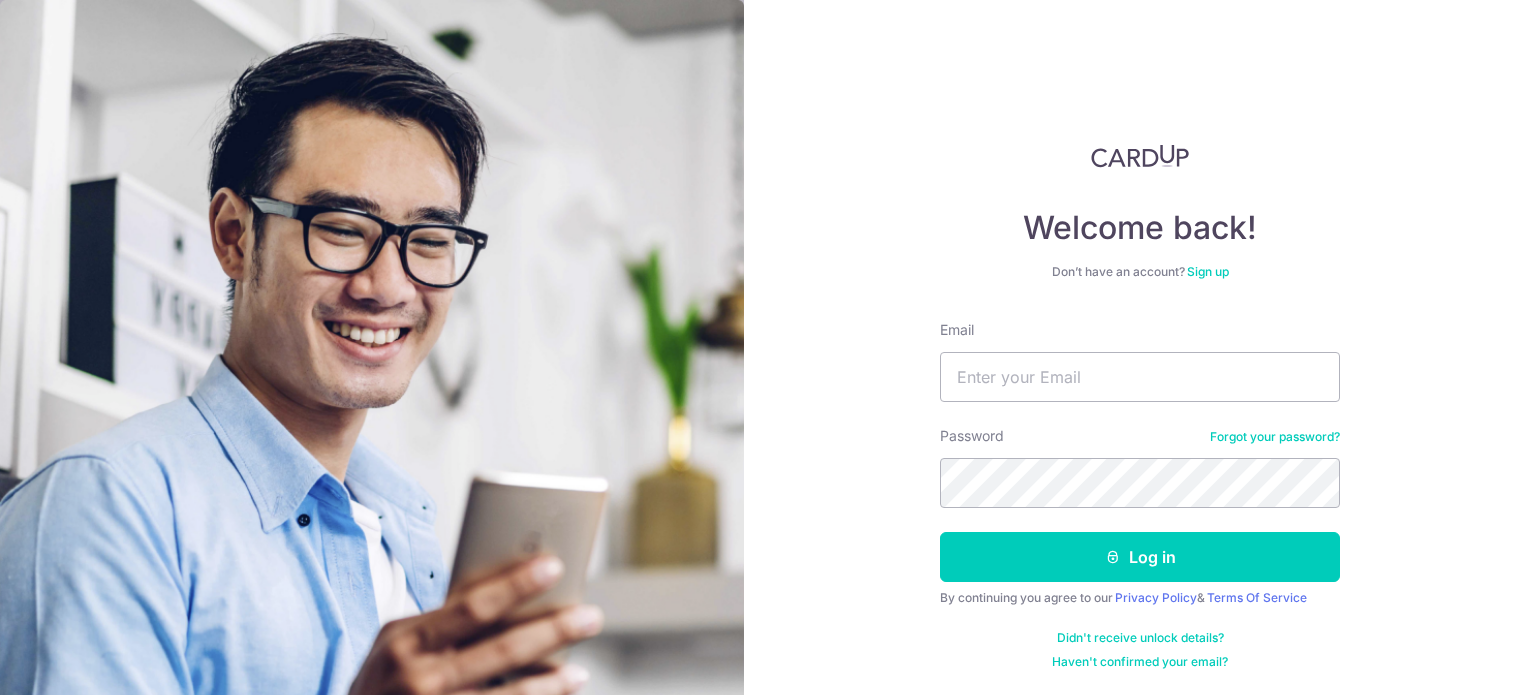 scroll, scrollTop: 0, scrollLeft: 0, axis: both 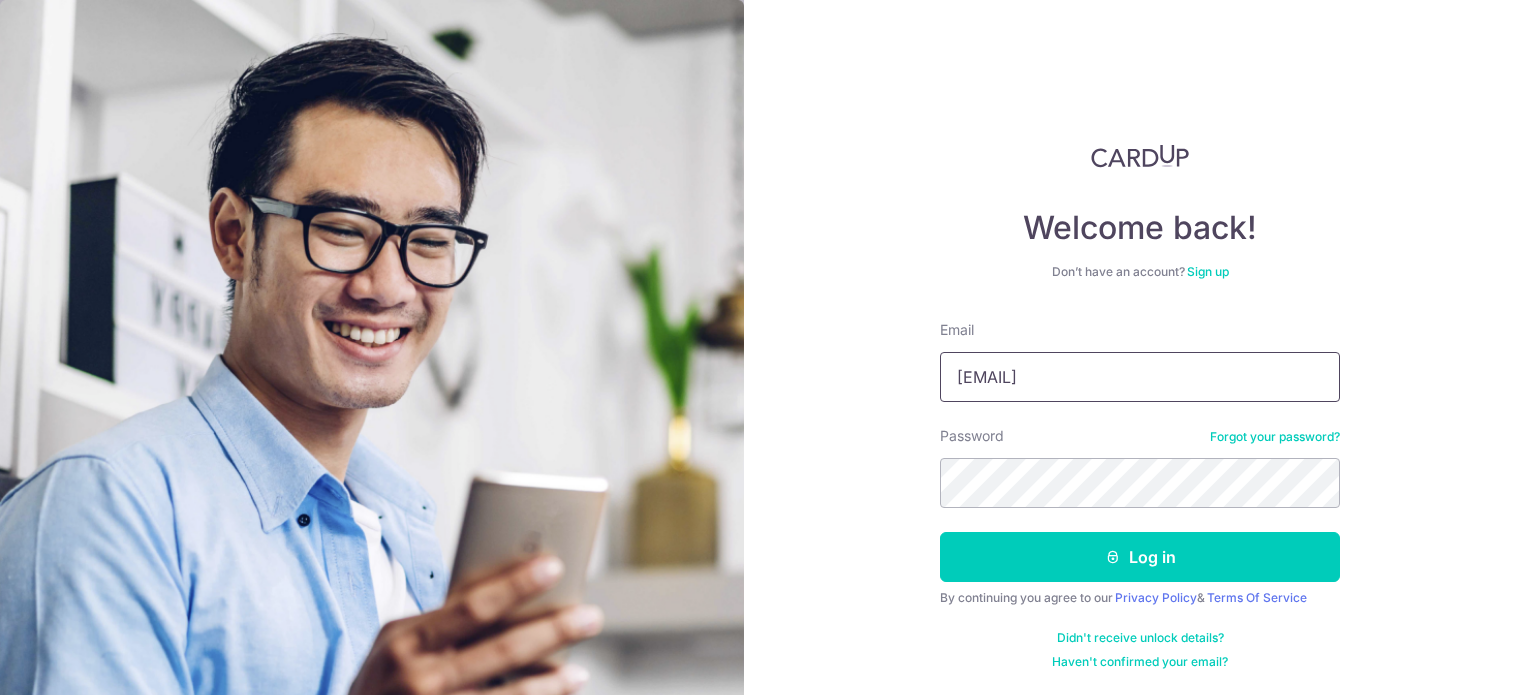 type on "yunying.choo@example.com" 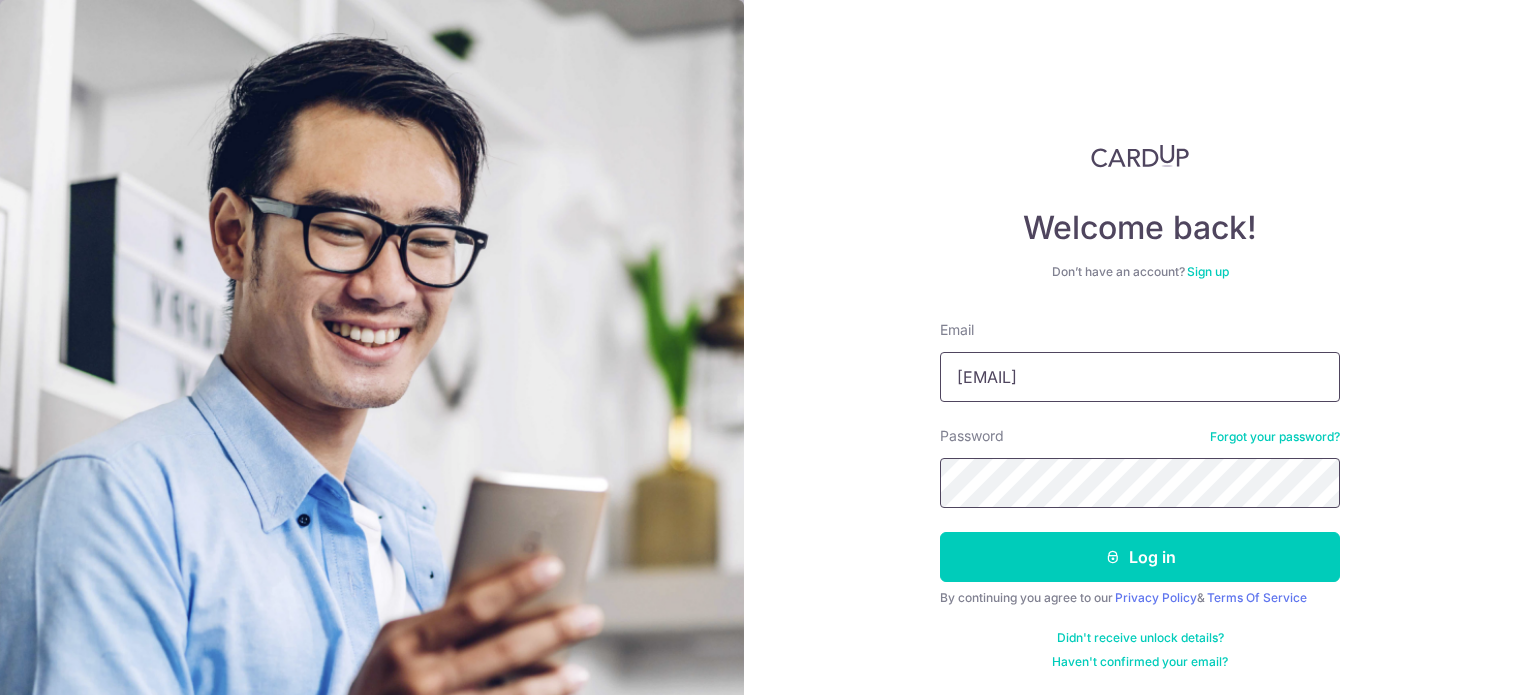 click on "Log in" at bounding box center (1140, 557) 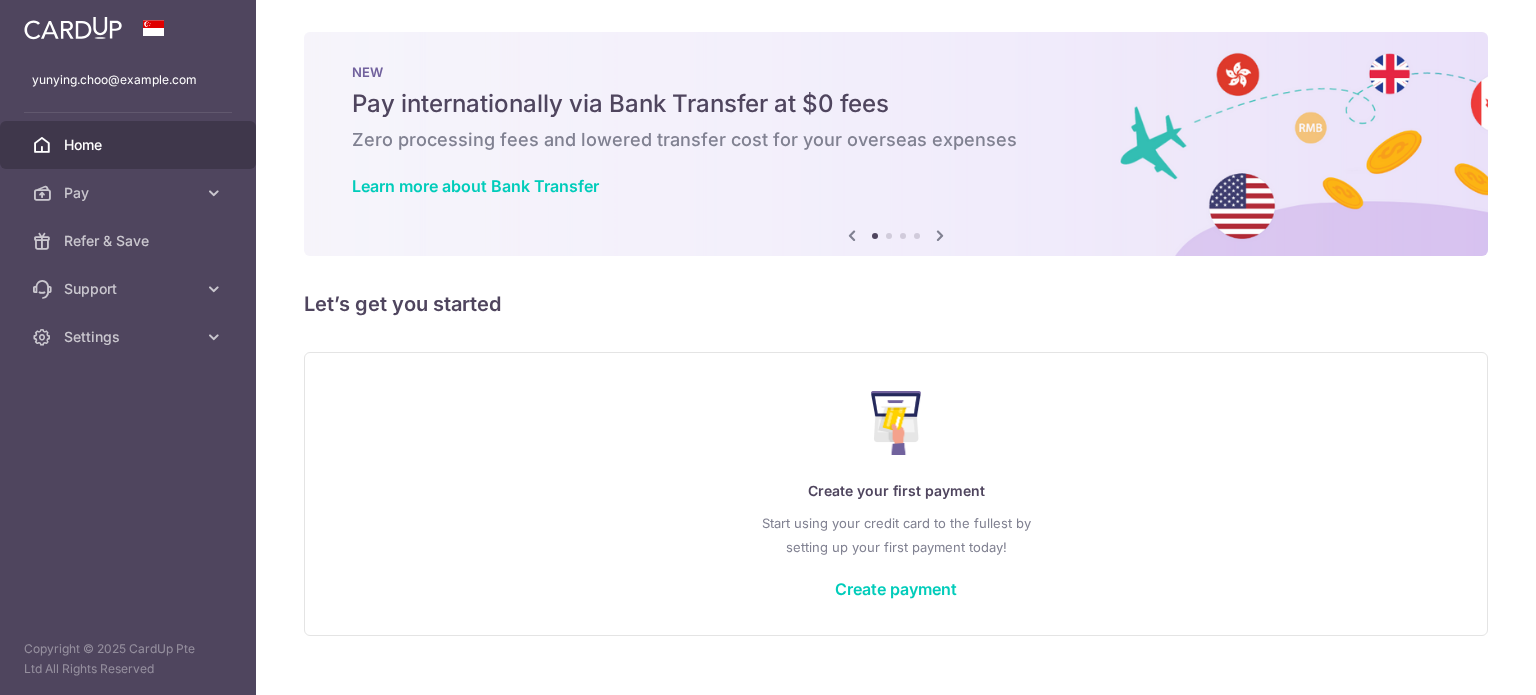 scroll, scrollTop: 0, scrollLeft: 0, axis: both 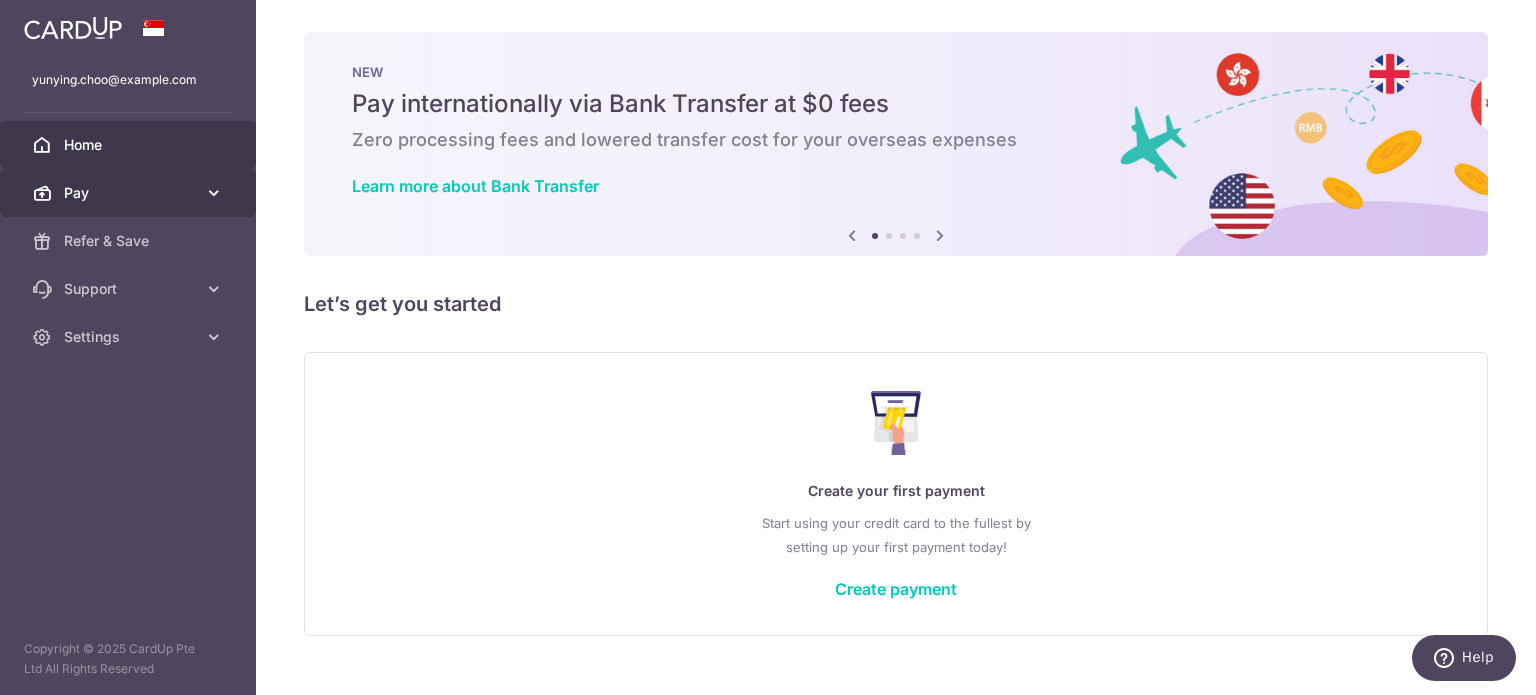click on "Pay" at bounding box center [128, 193] 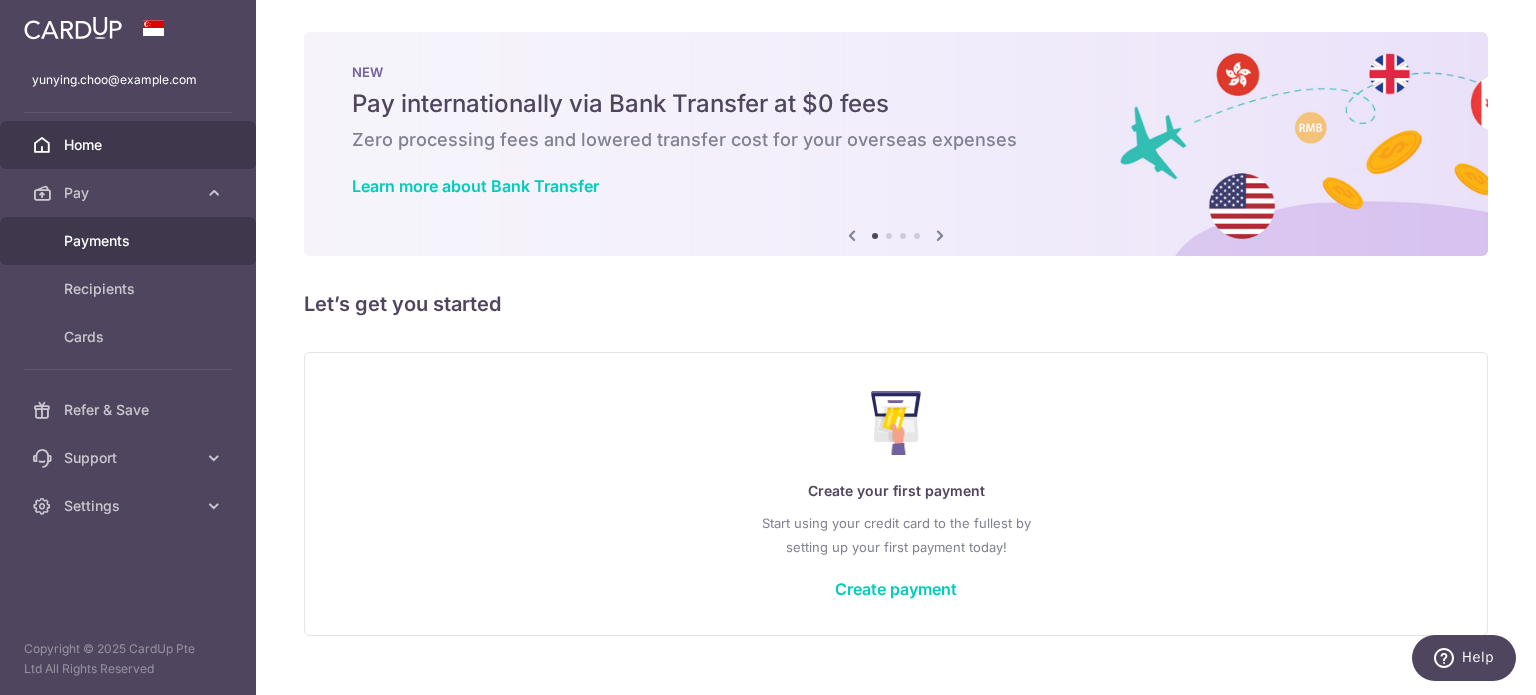 click on "Payments" at bounding box center [130, 241] 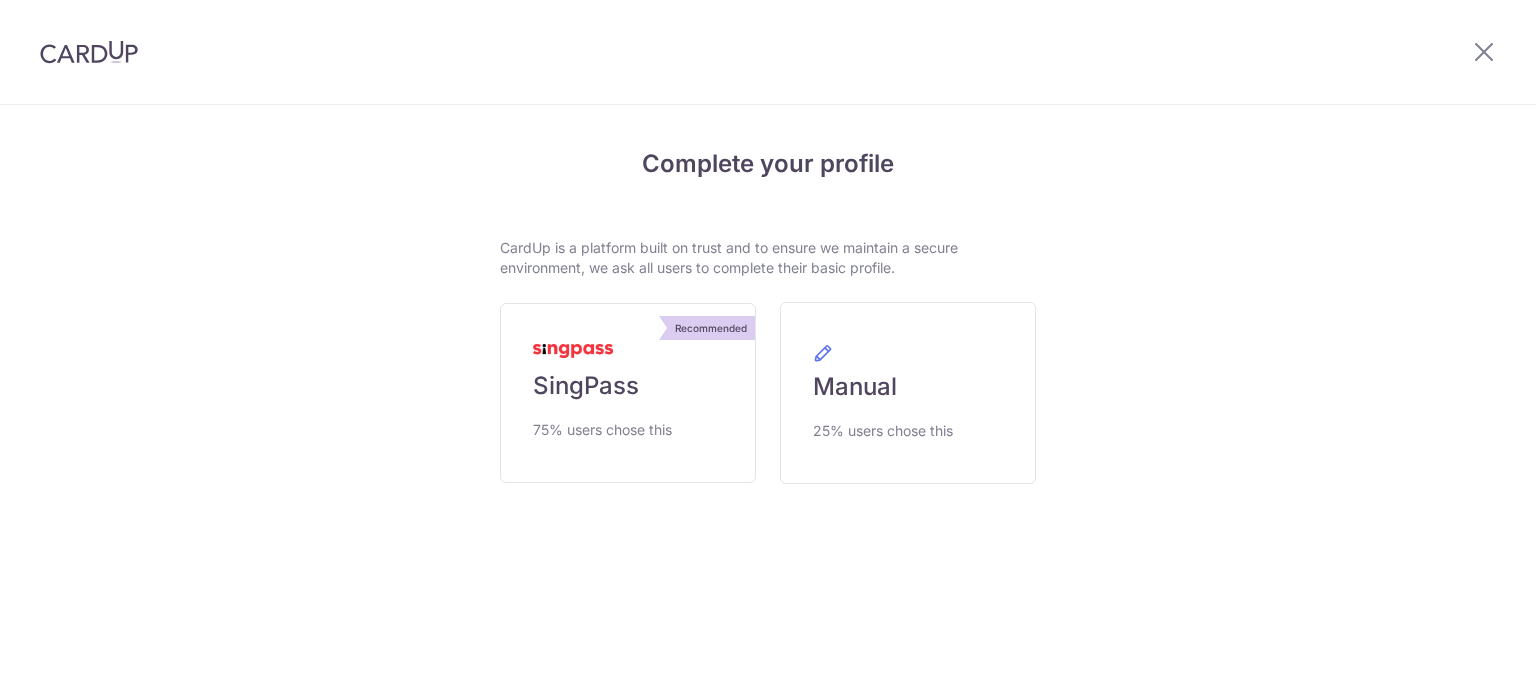 scroll, scrollTop: 0, scrollLeft: 0, axis: both 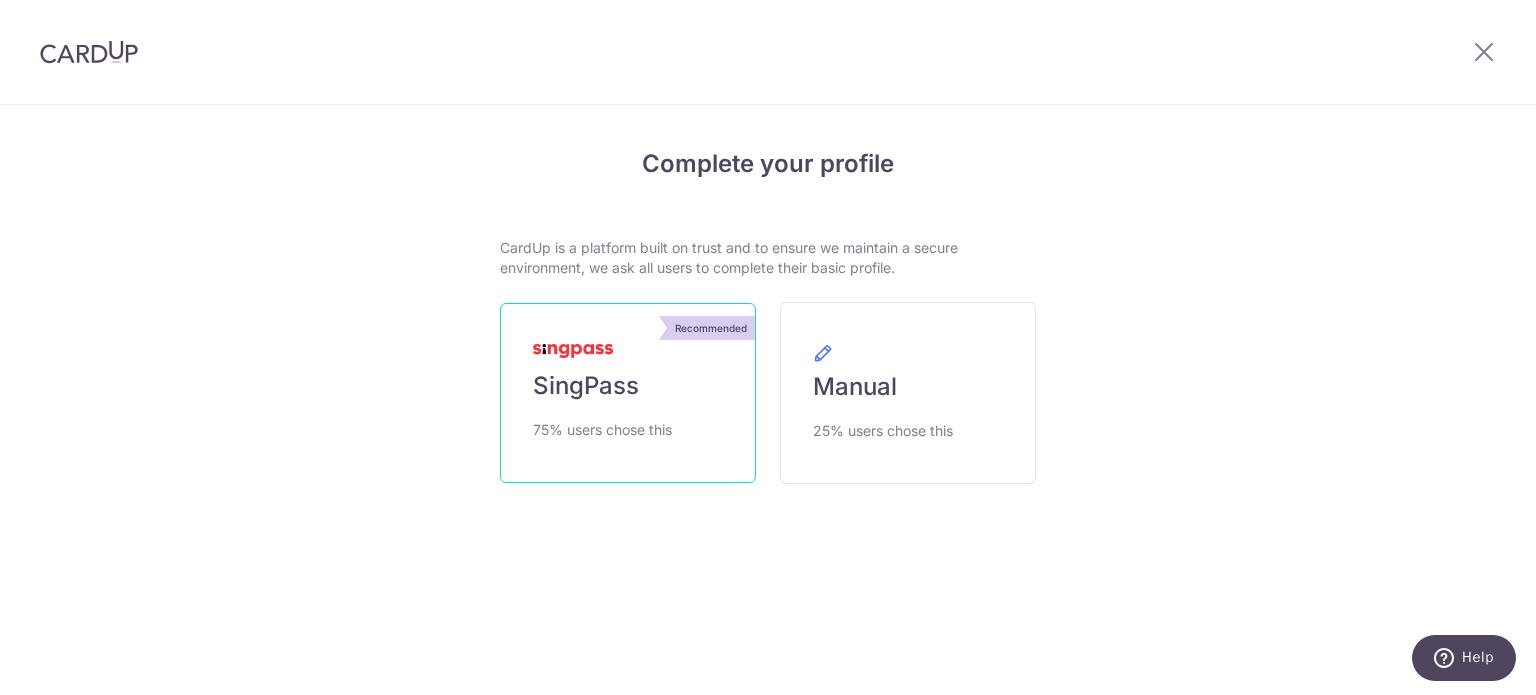 click on "Recommended
SingPass
75% users chose this" at bounding box center [628, 393] 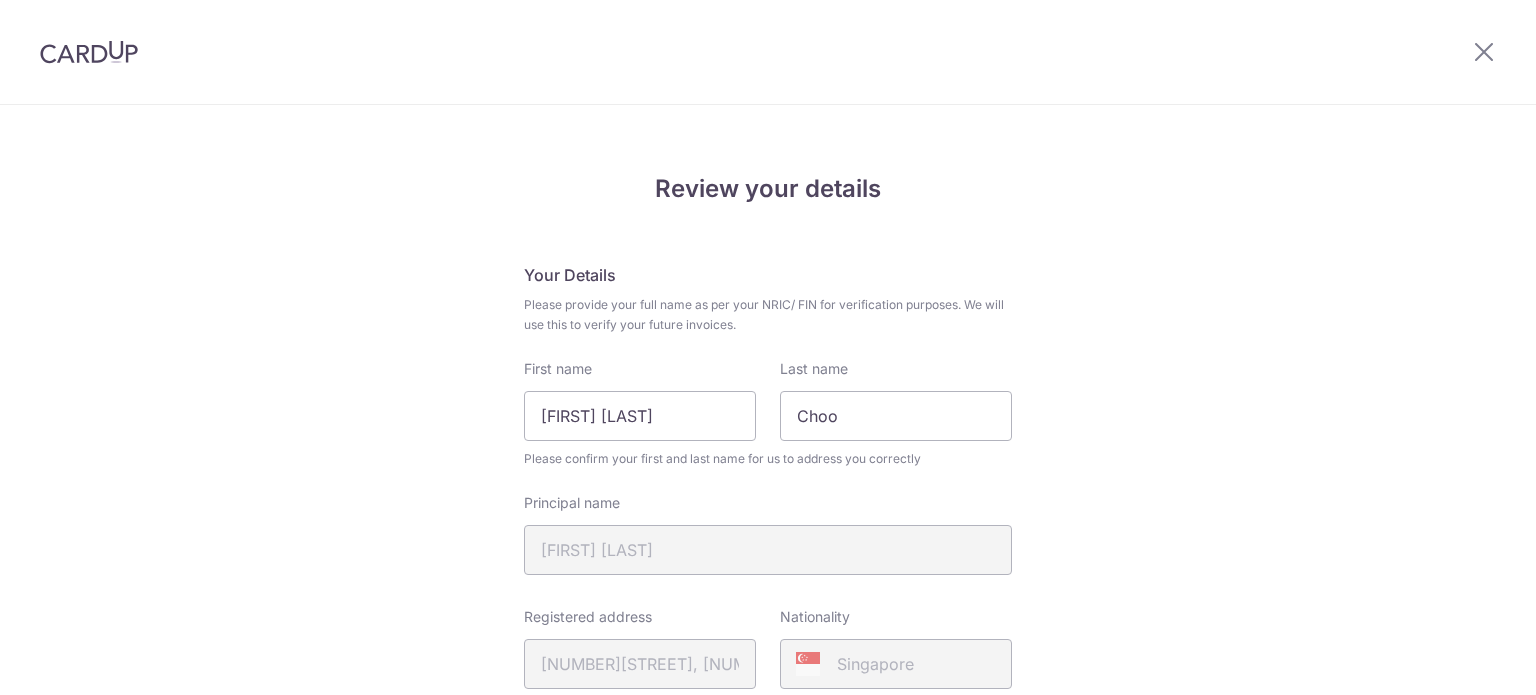 scroll, scrollTop: 0, scrollLeft: 0, axis: both 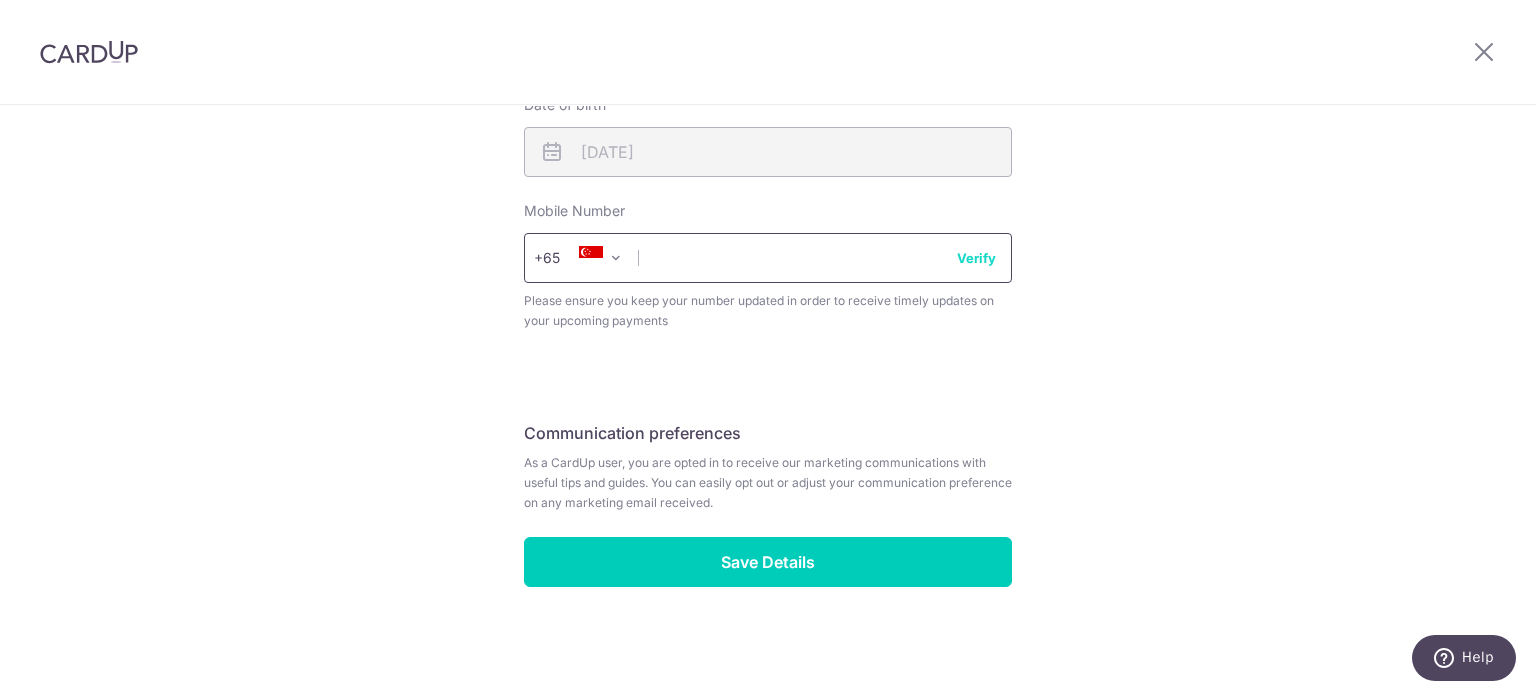 click at bounding box center (768, 258) 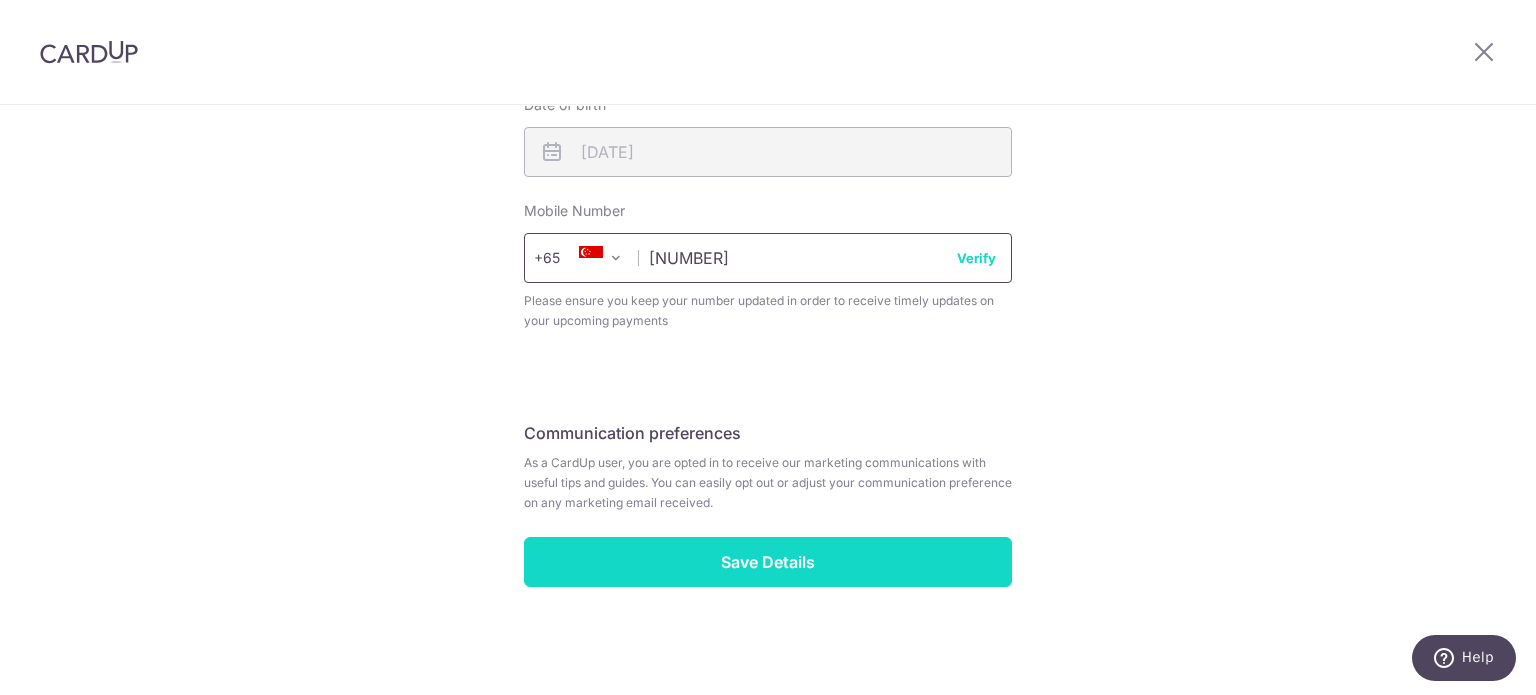 type on "96494123" 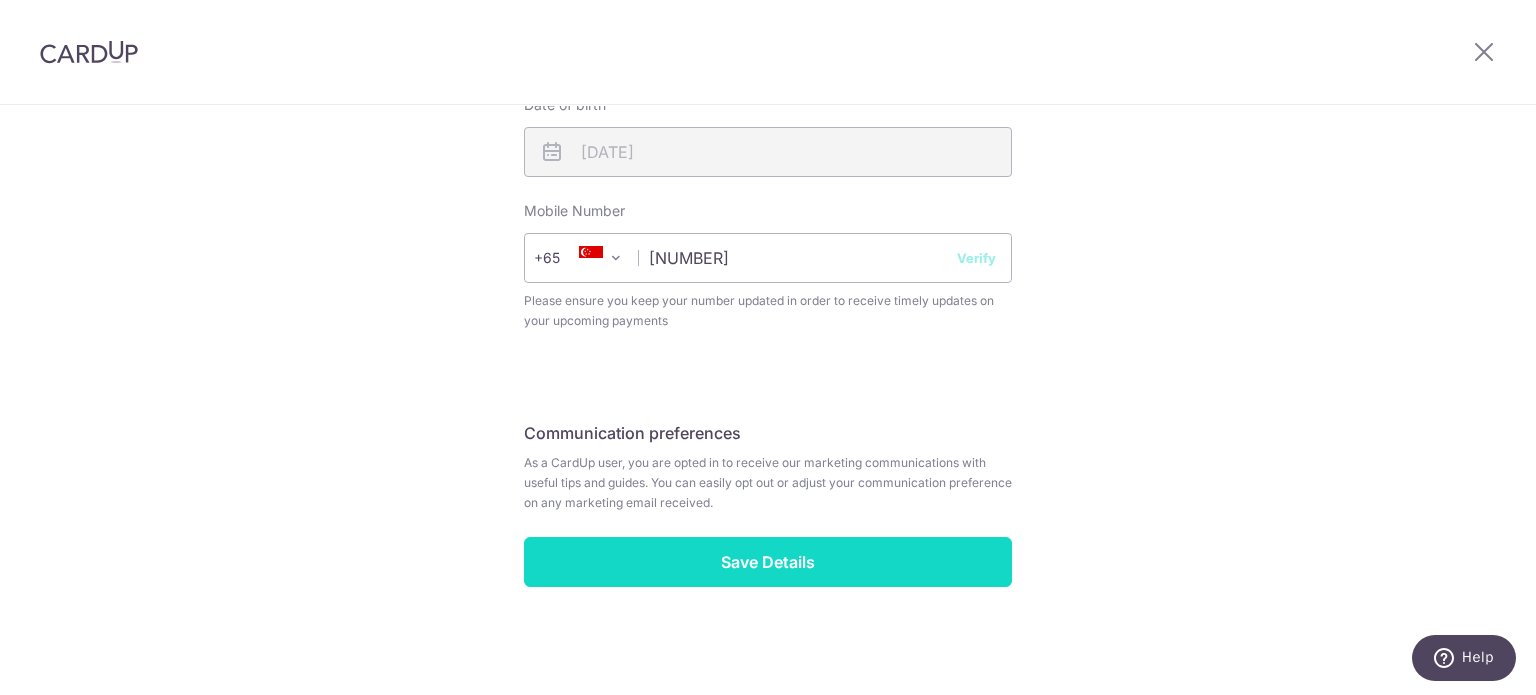 click on "Save Details" at bounding box center [768, 562] 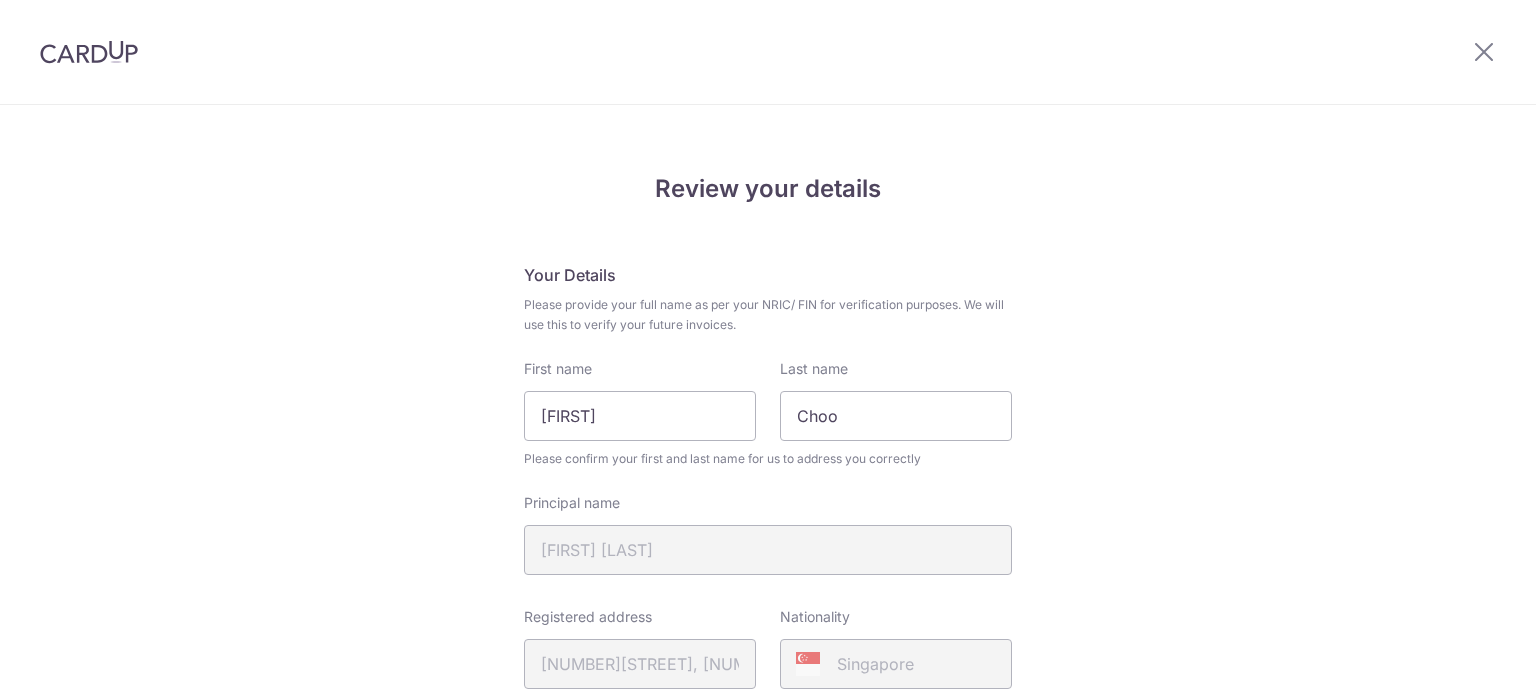 scroll, scrollTop: 0, scrollLeft: 0, axis: both 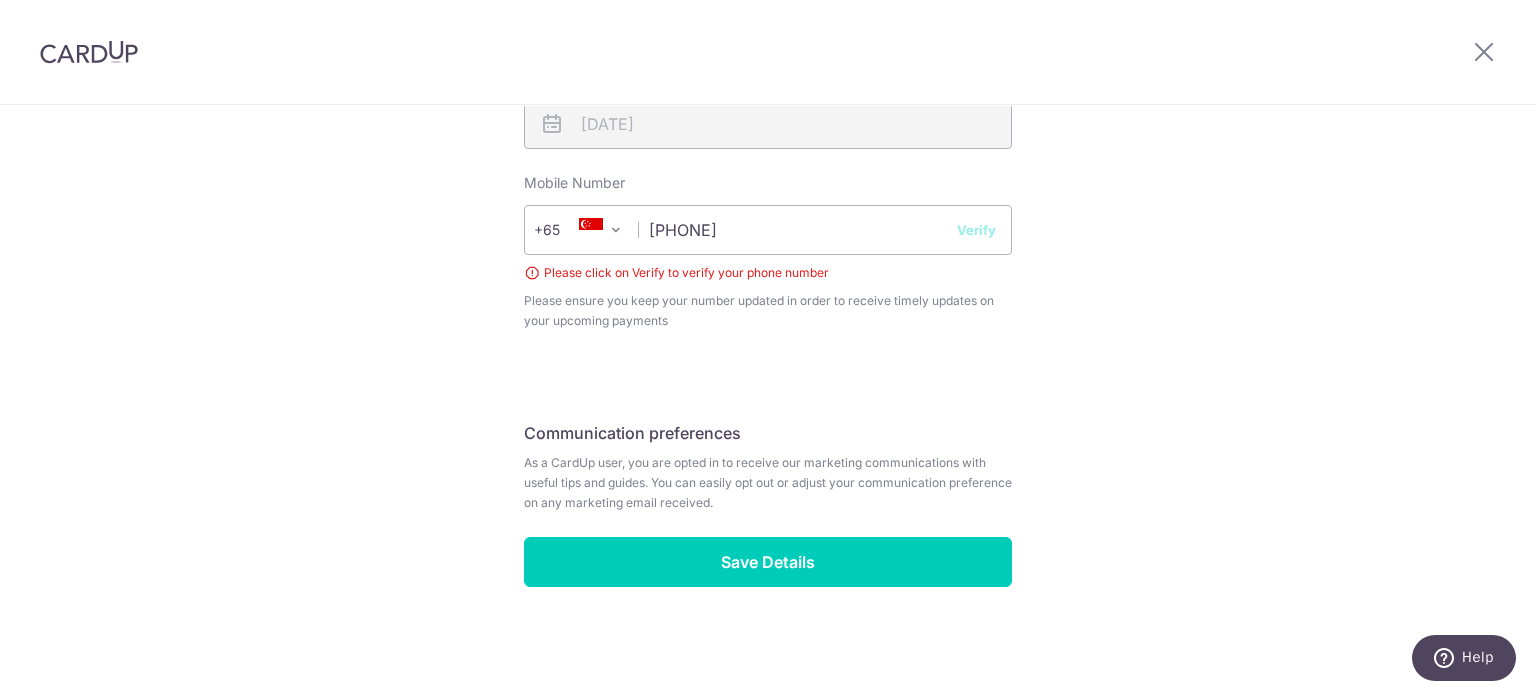 click on "Verify" at bounding box center [976, 230] 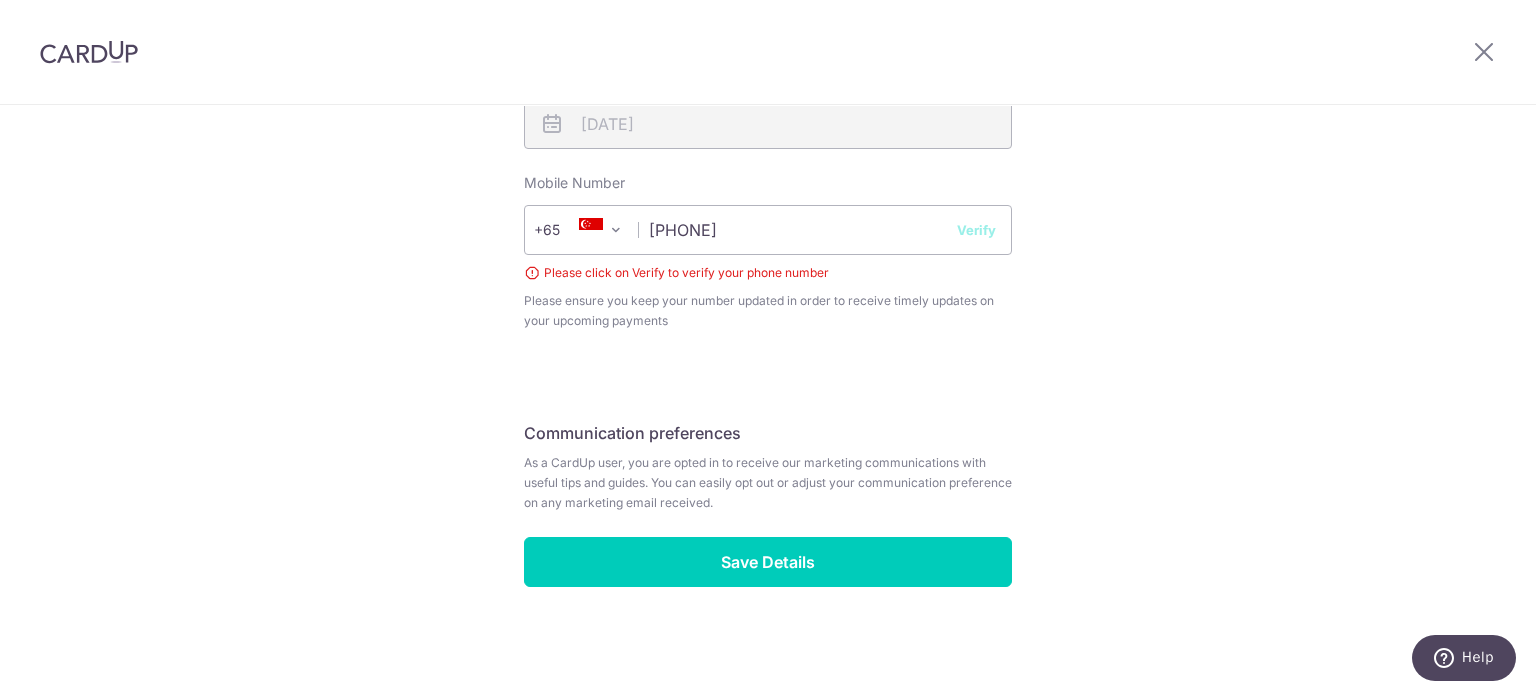 click on "Verify" at bounding box center [976, 230] 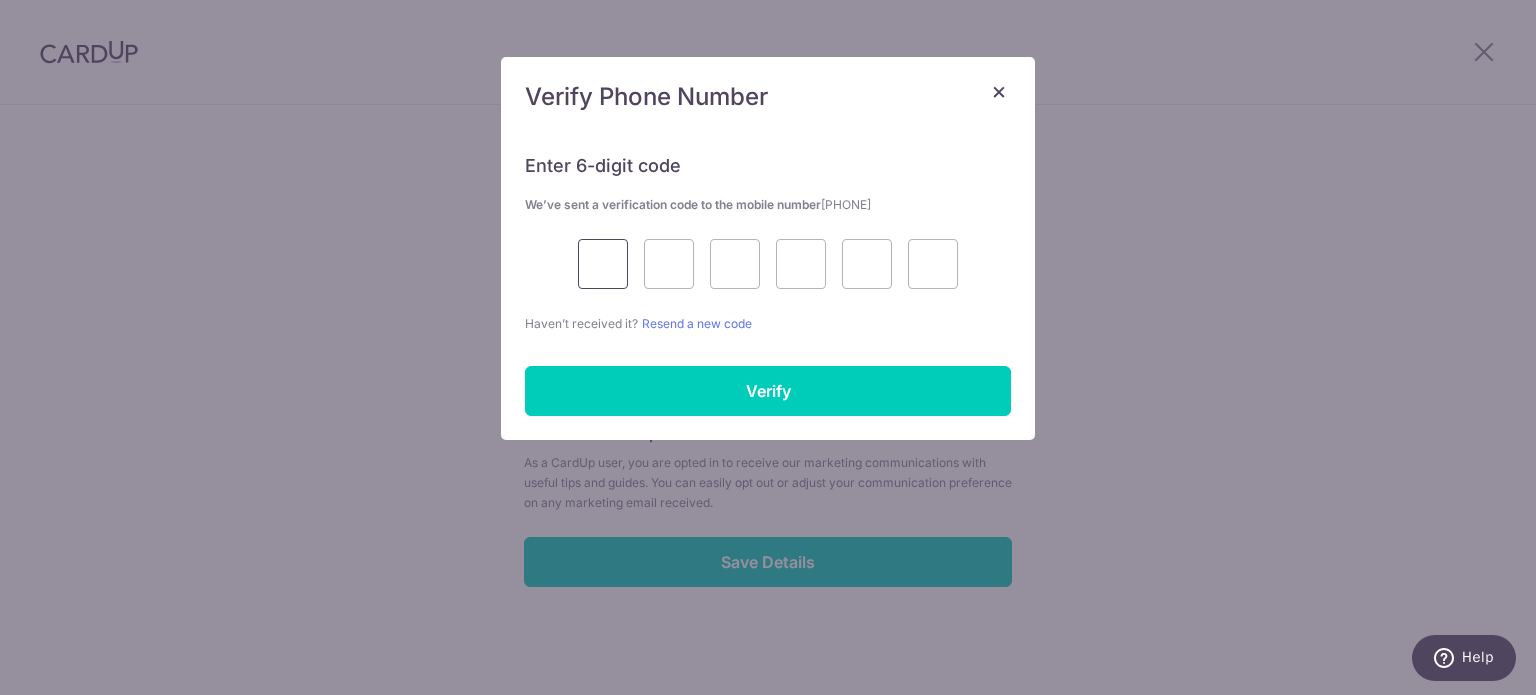 click at bounding box center [603, 264] 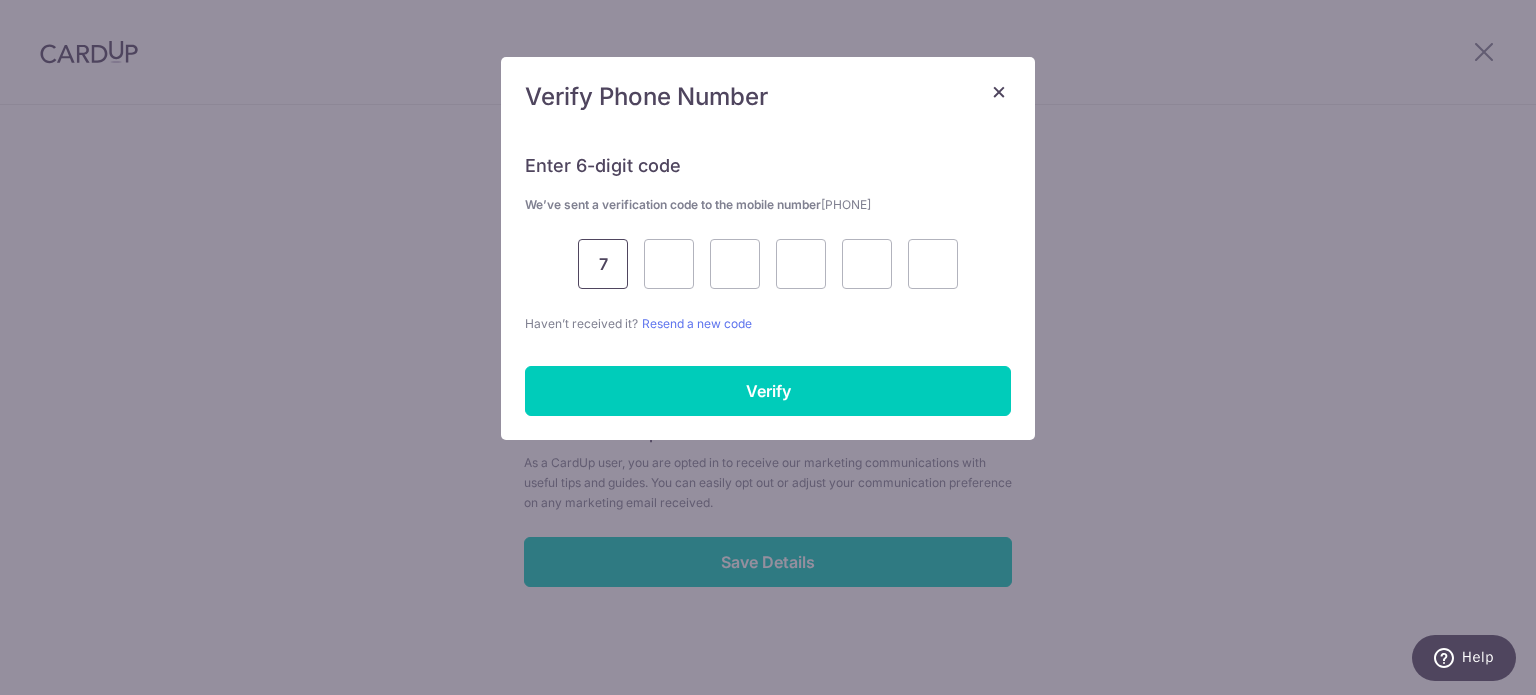 type on "7" 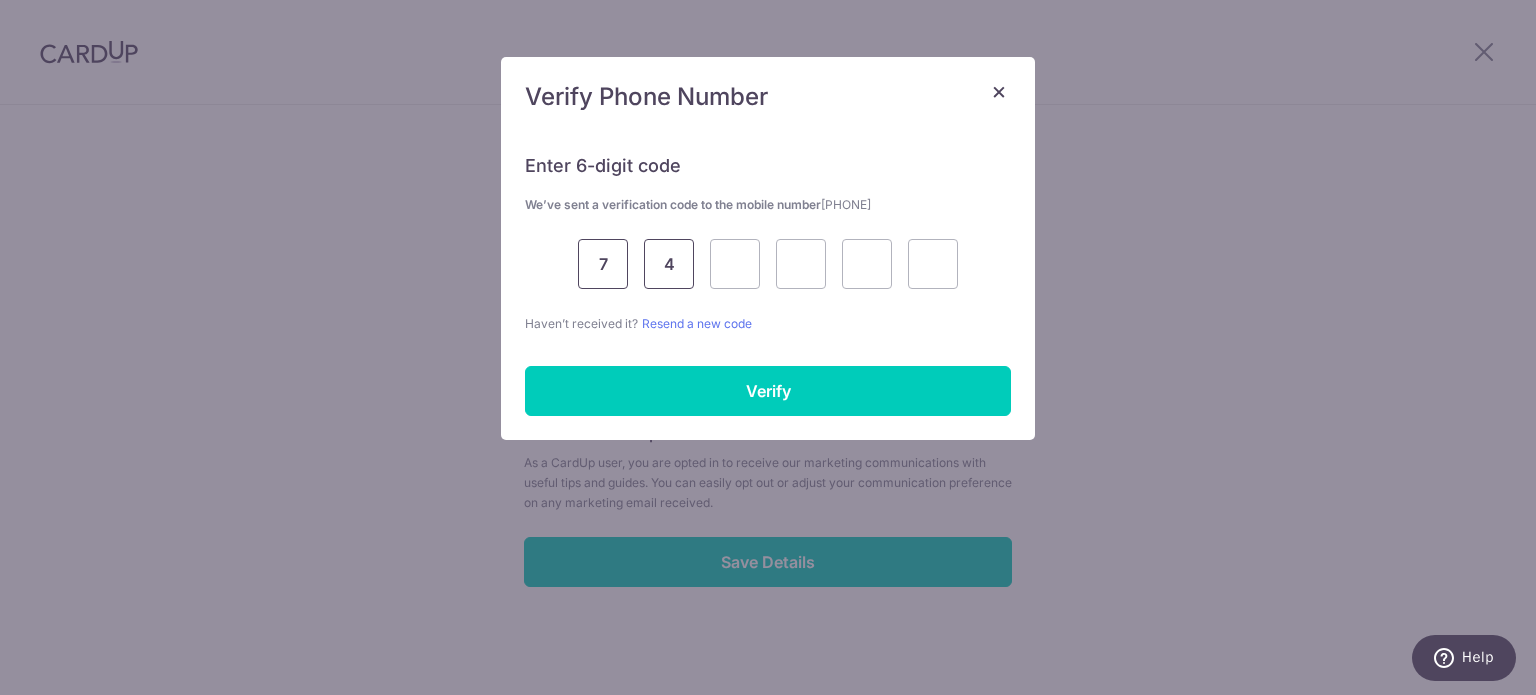 type on "4" 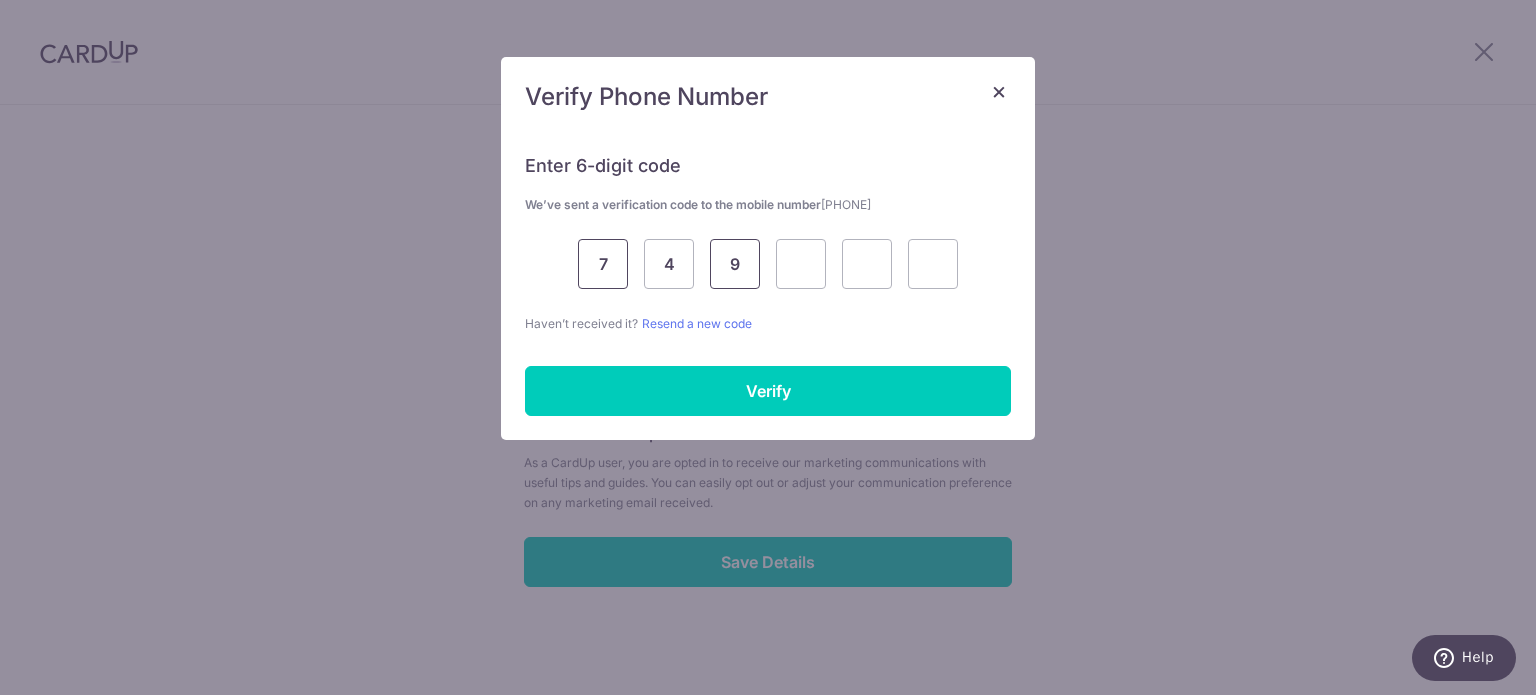 type on "9" 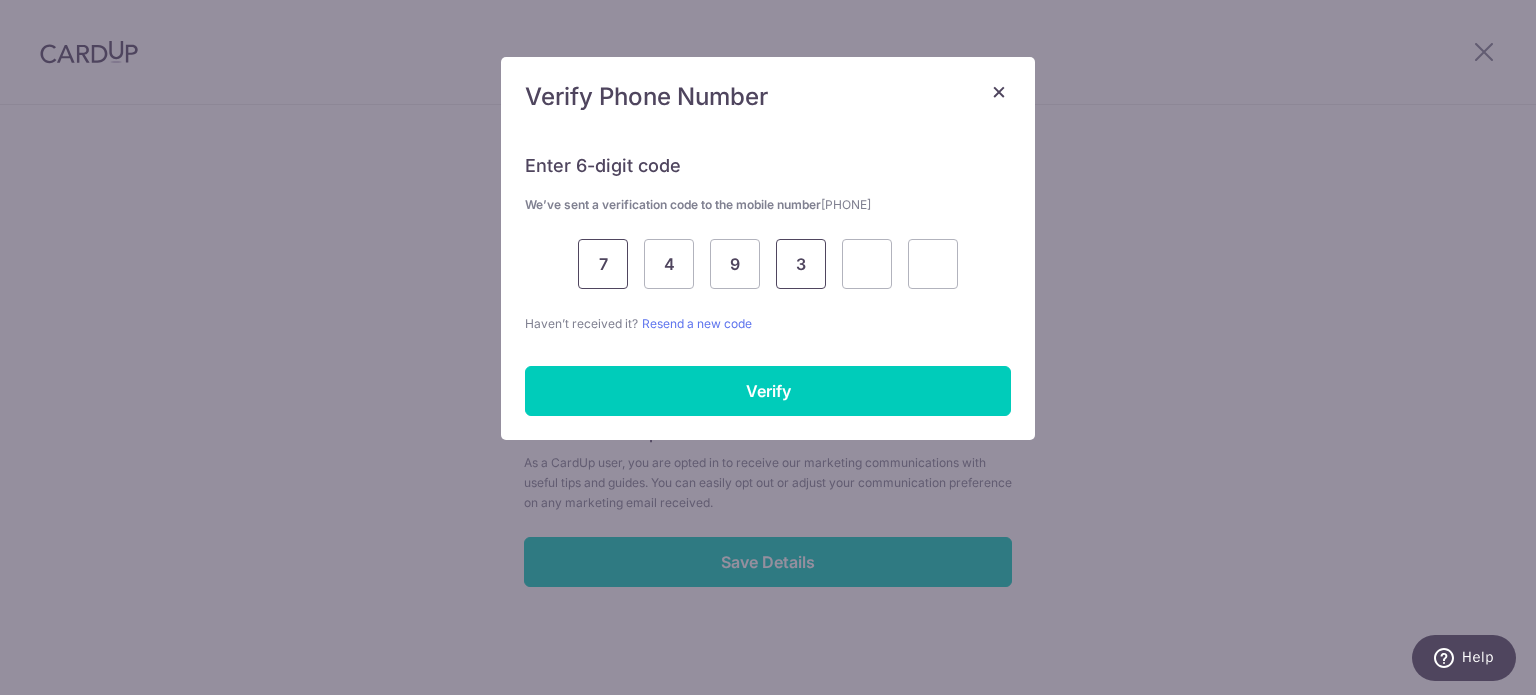 type on "3" 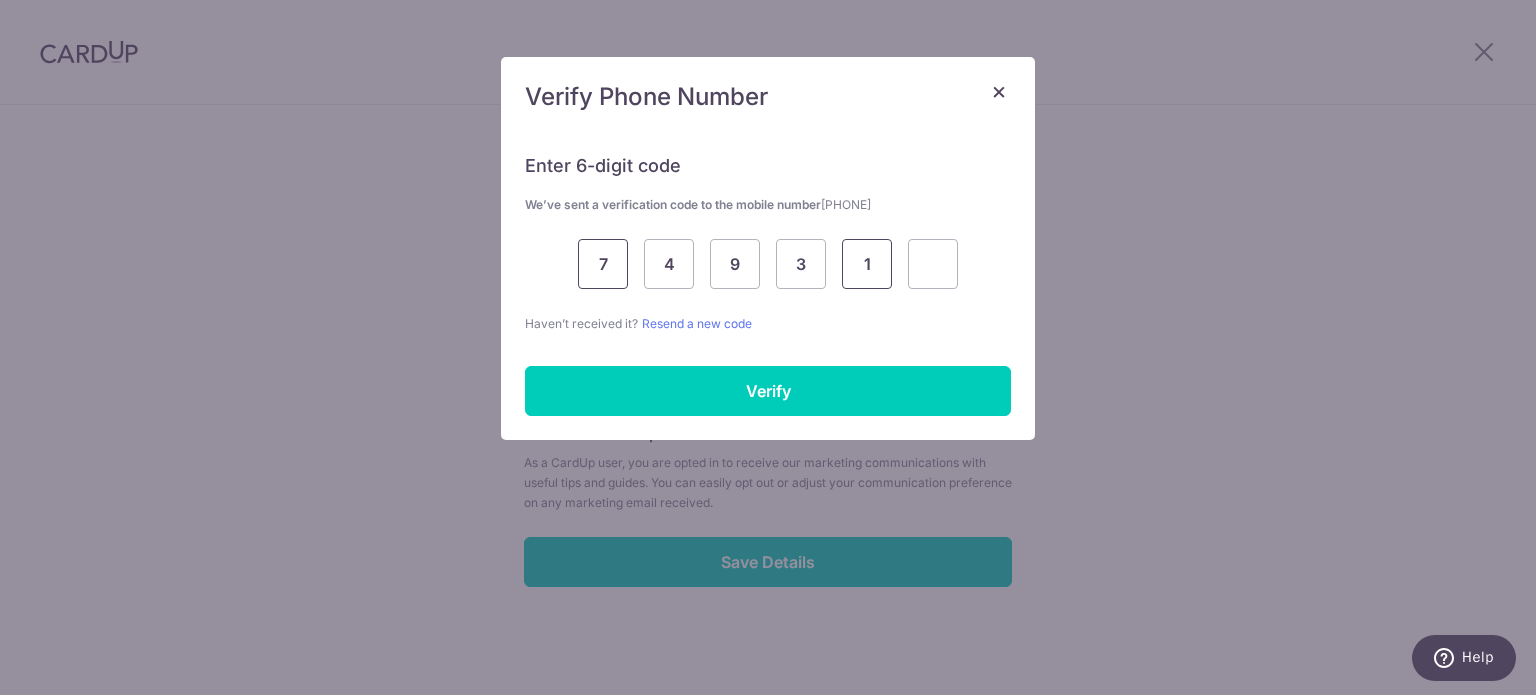 type on "1" 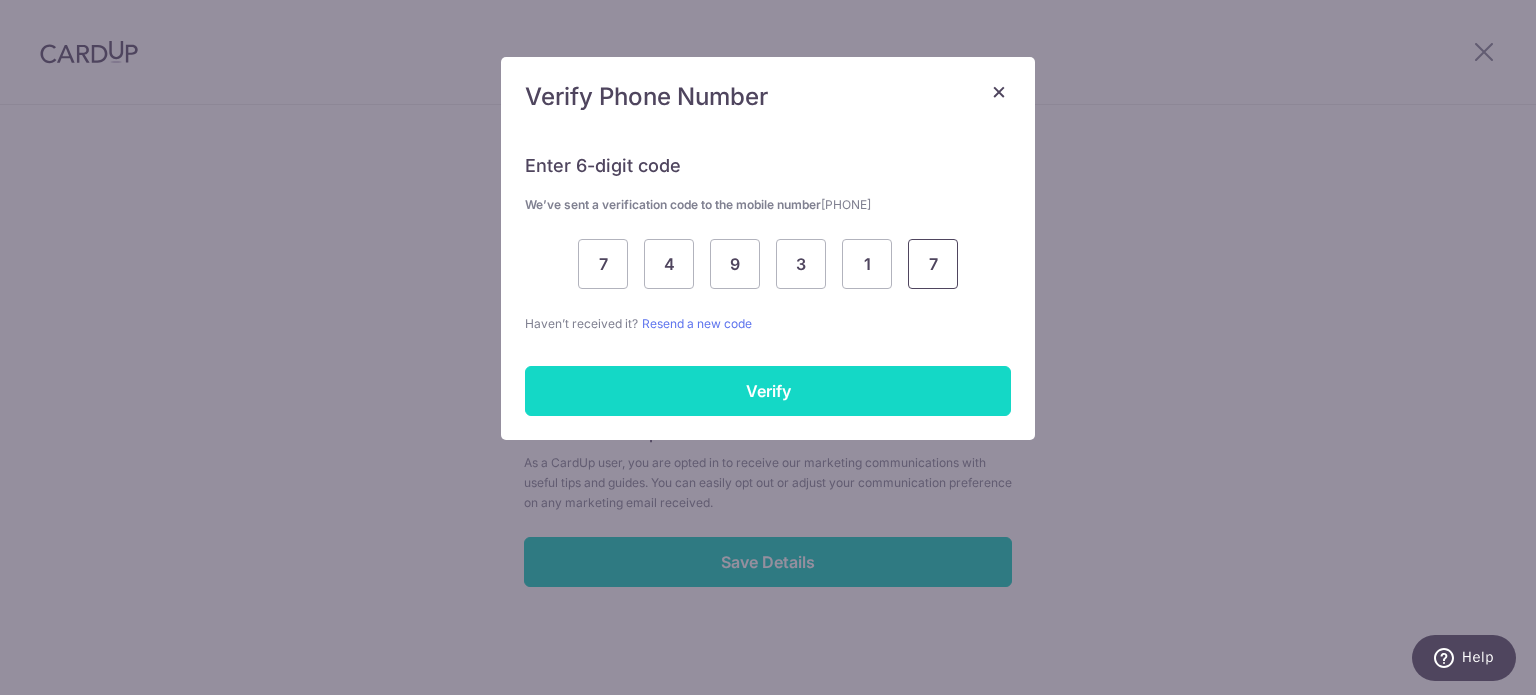 type on "7" 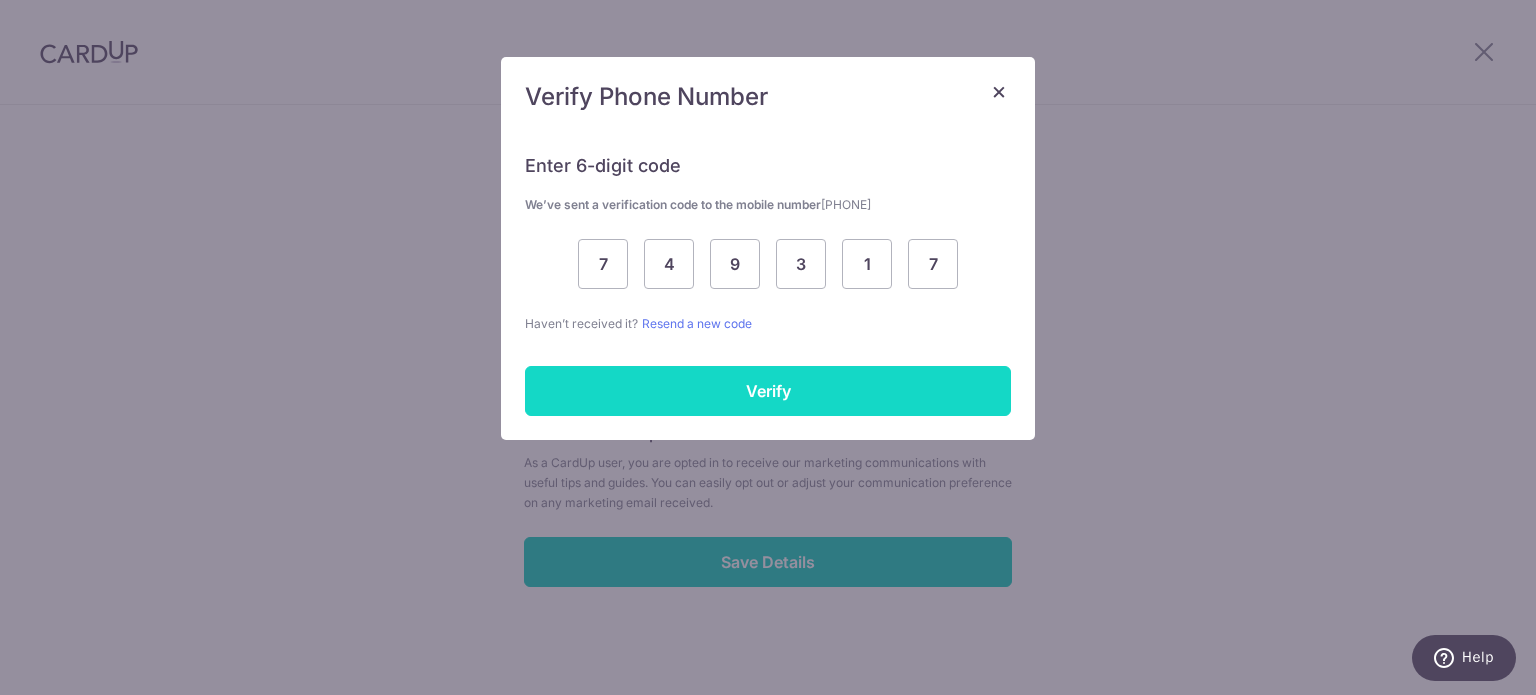 click on "Verify" at bounding box center (768, 391) 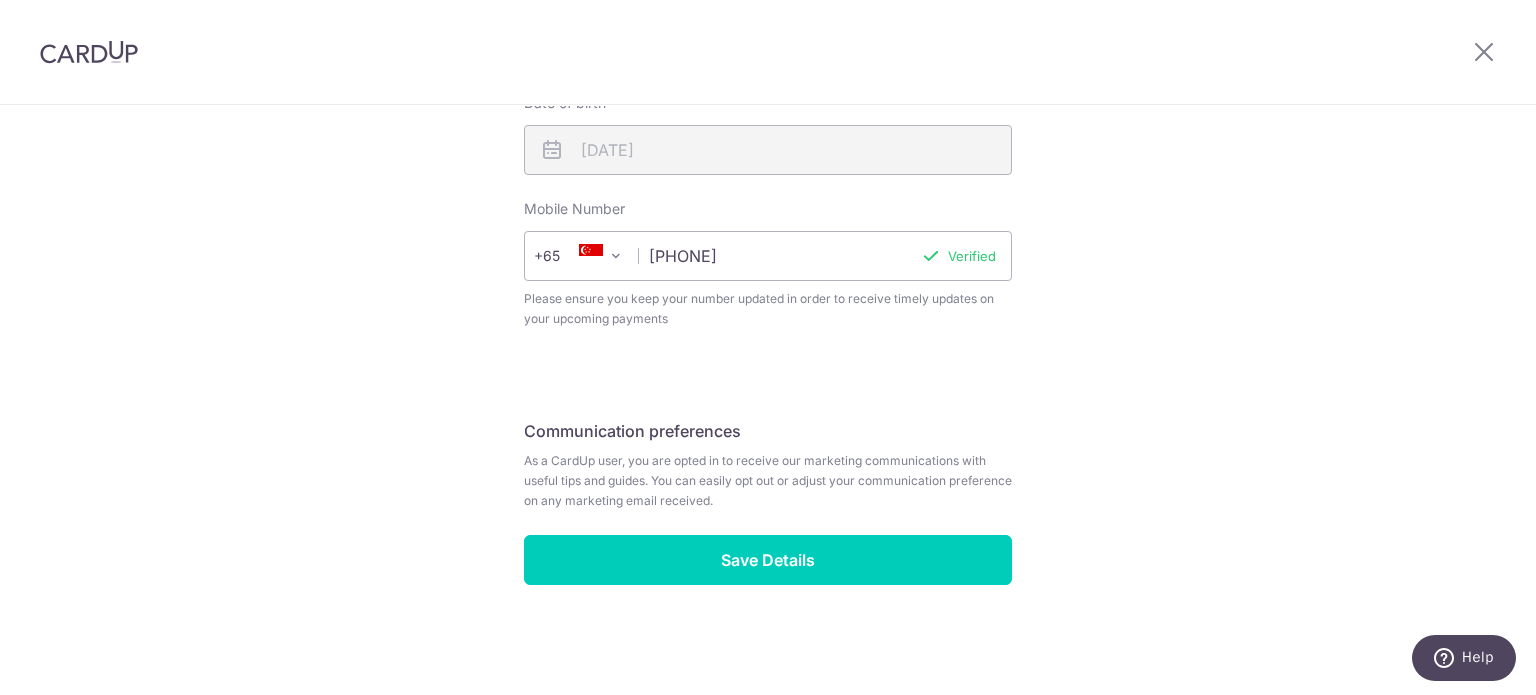 scroll, scrollTop: 784, scrollLeft: 0, axis: vertical 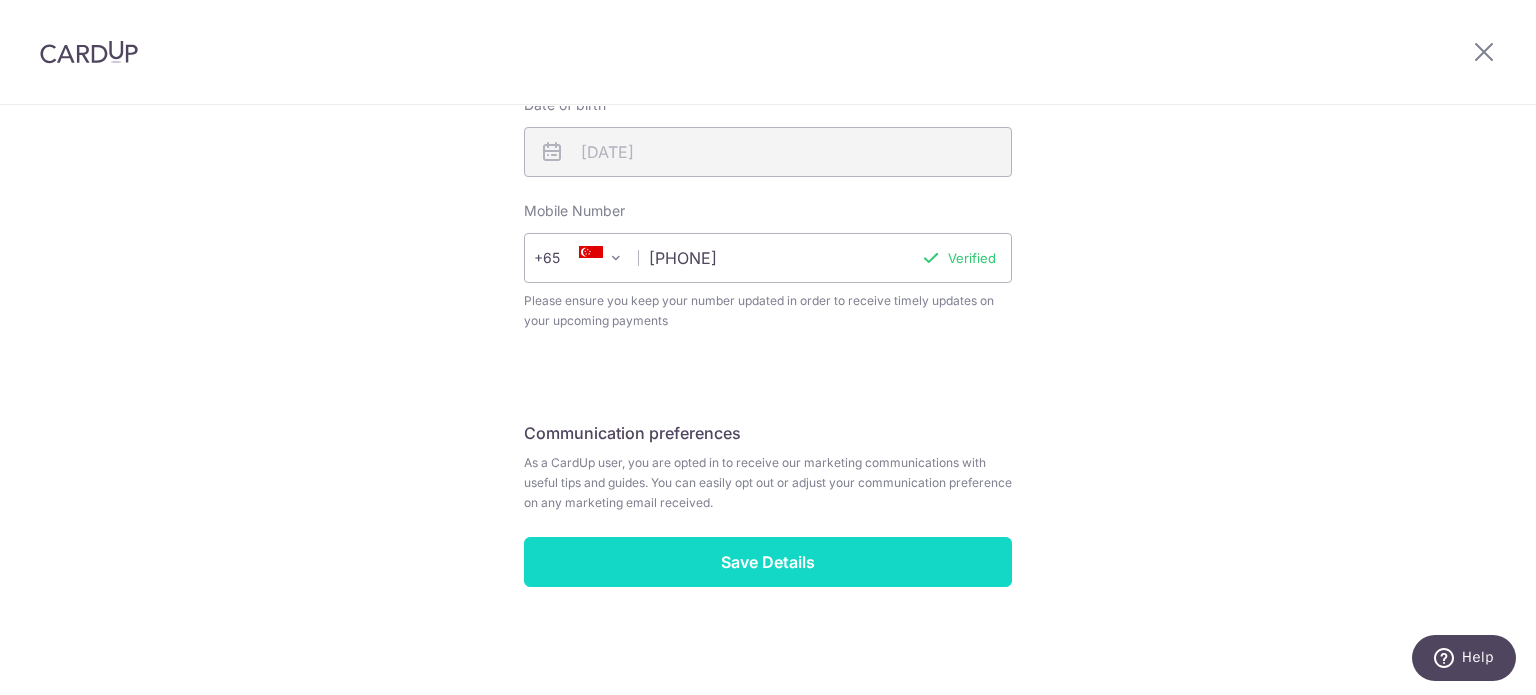 click on "Save Details" at bounding box center (768, 562) 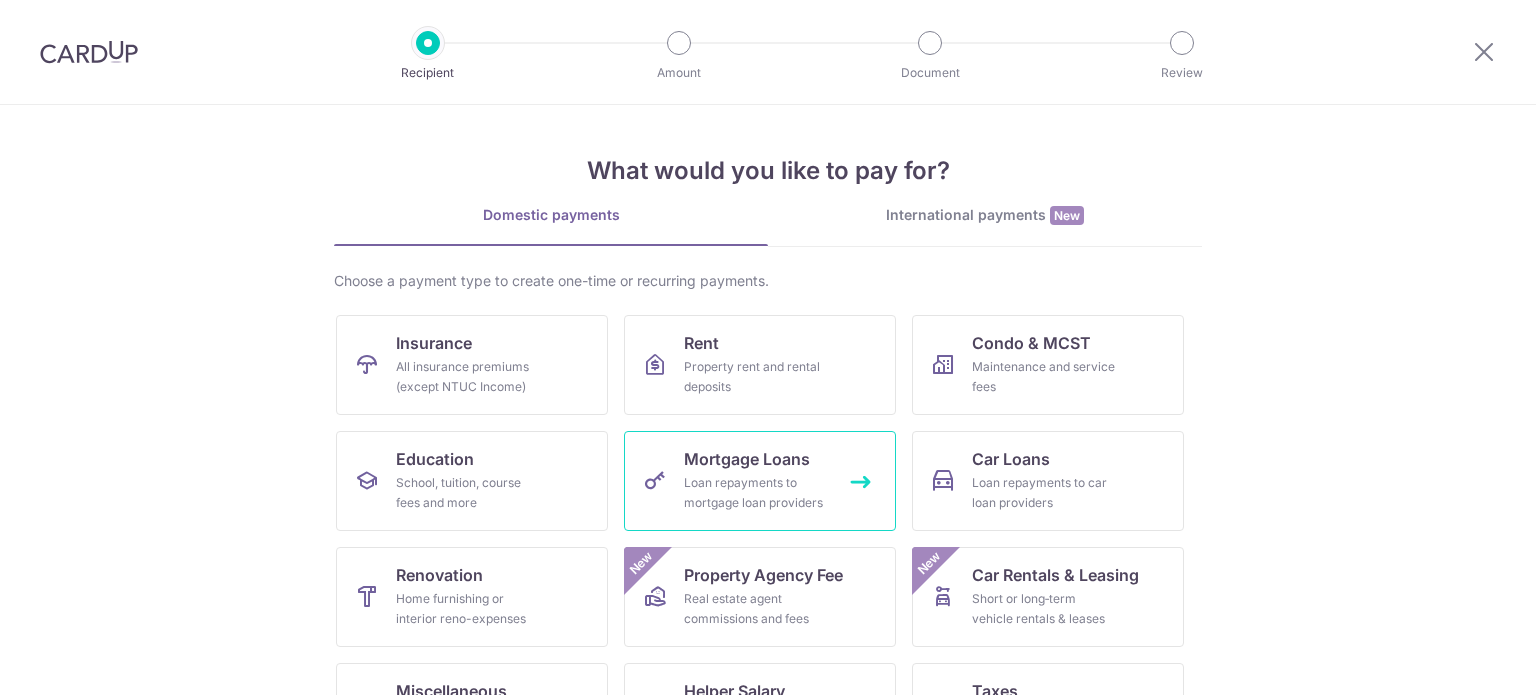 scroll, scrollTop: 0, scrollLeft: 0, axis: both 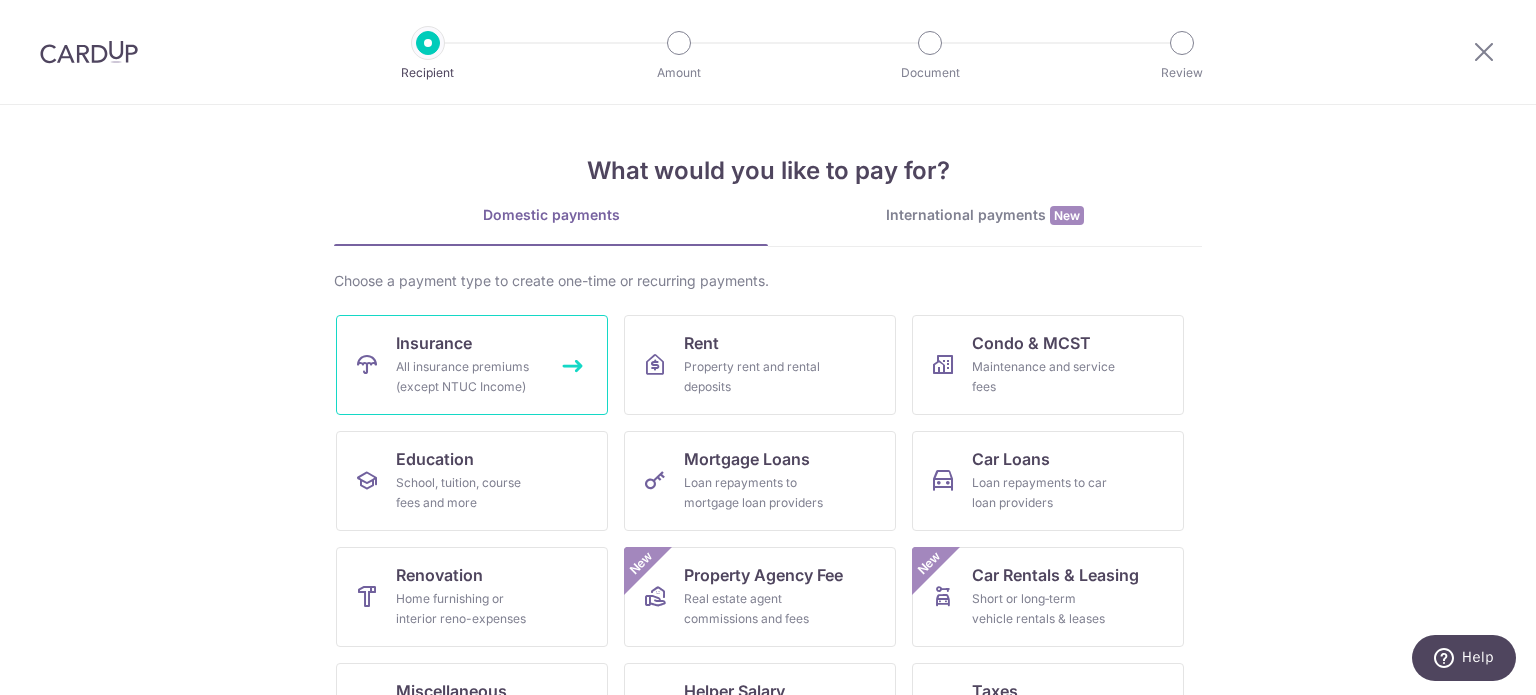 click on "All insurance premiums (except NTUC Income)" at bounding box center [468, 377] 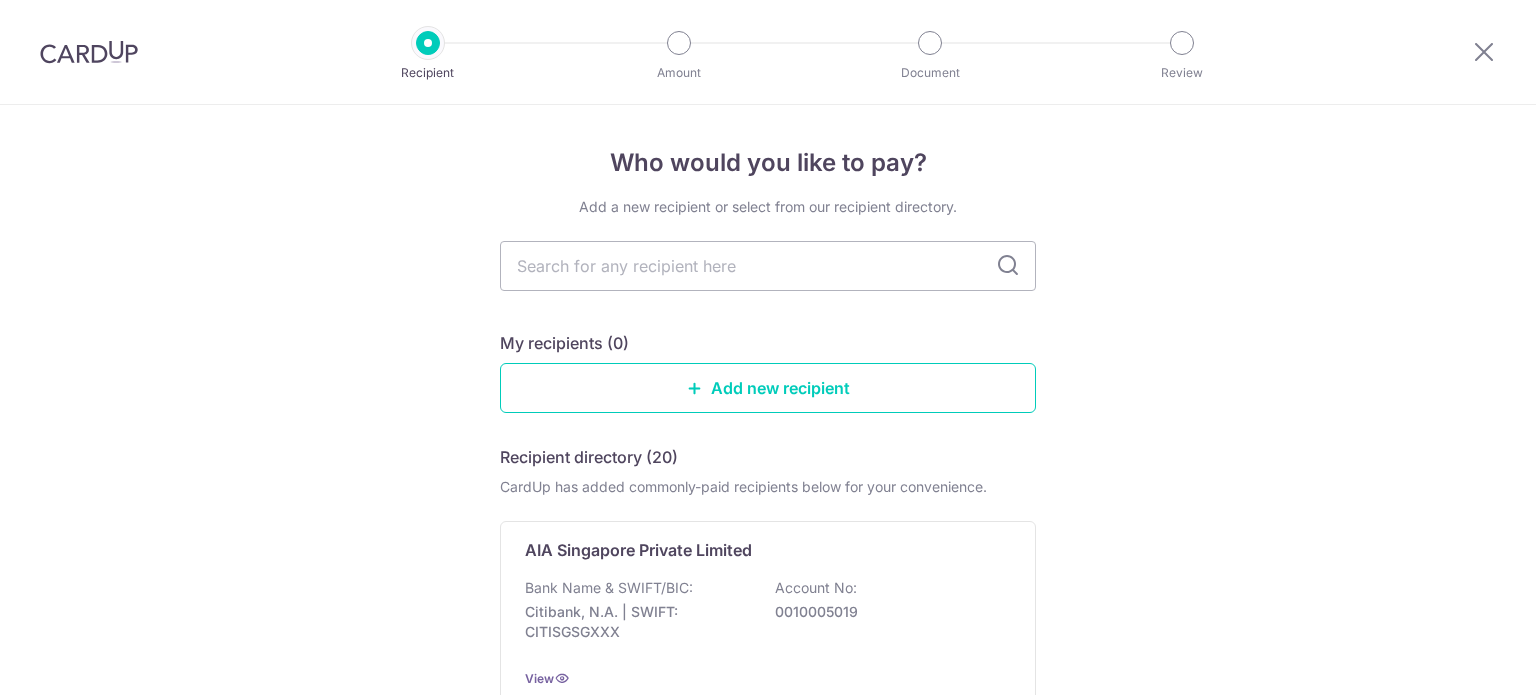 scroll, scrollTop: 0, scrollLeft: 0, axis: both 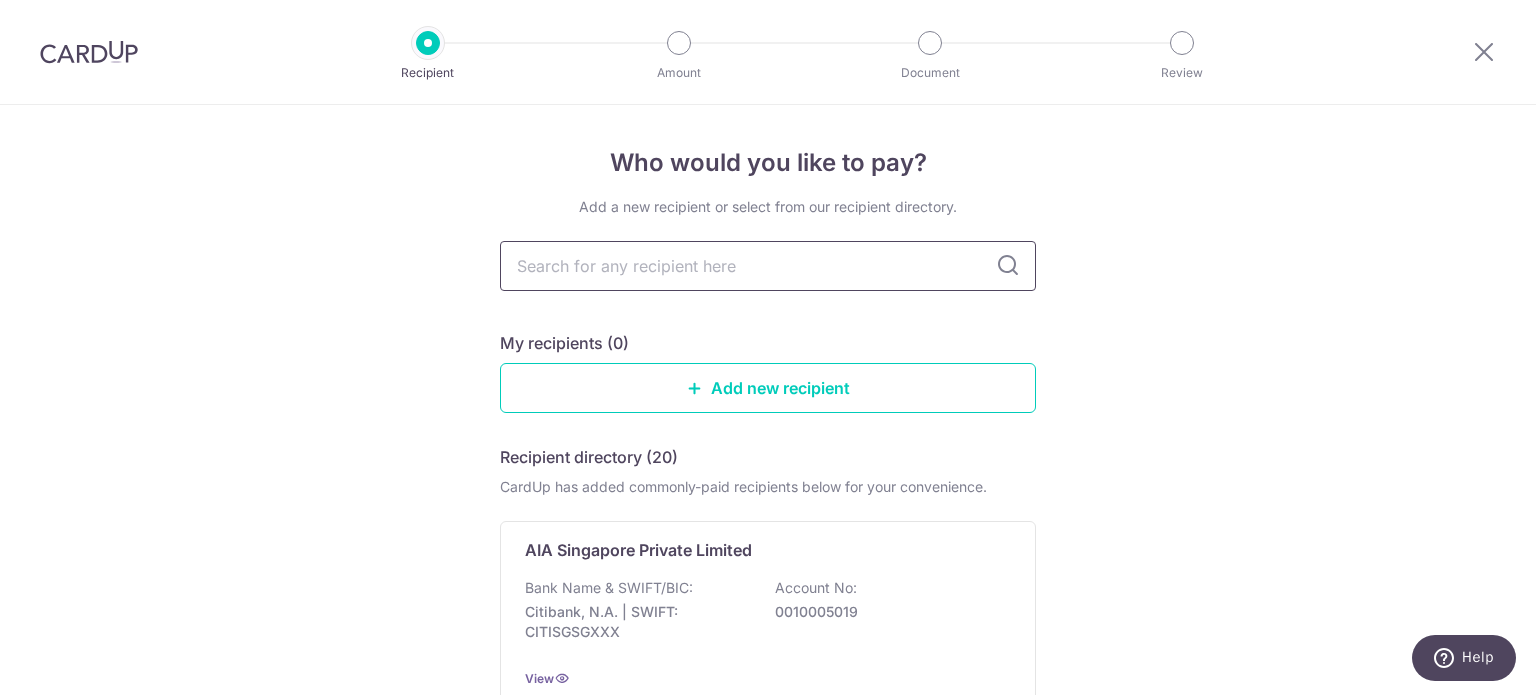 click at bounding box center (768, 266) 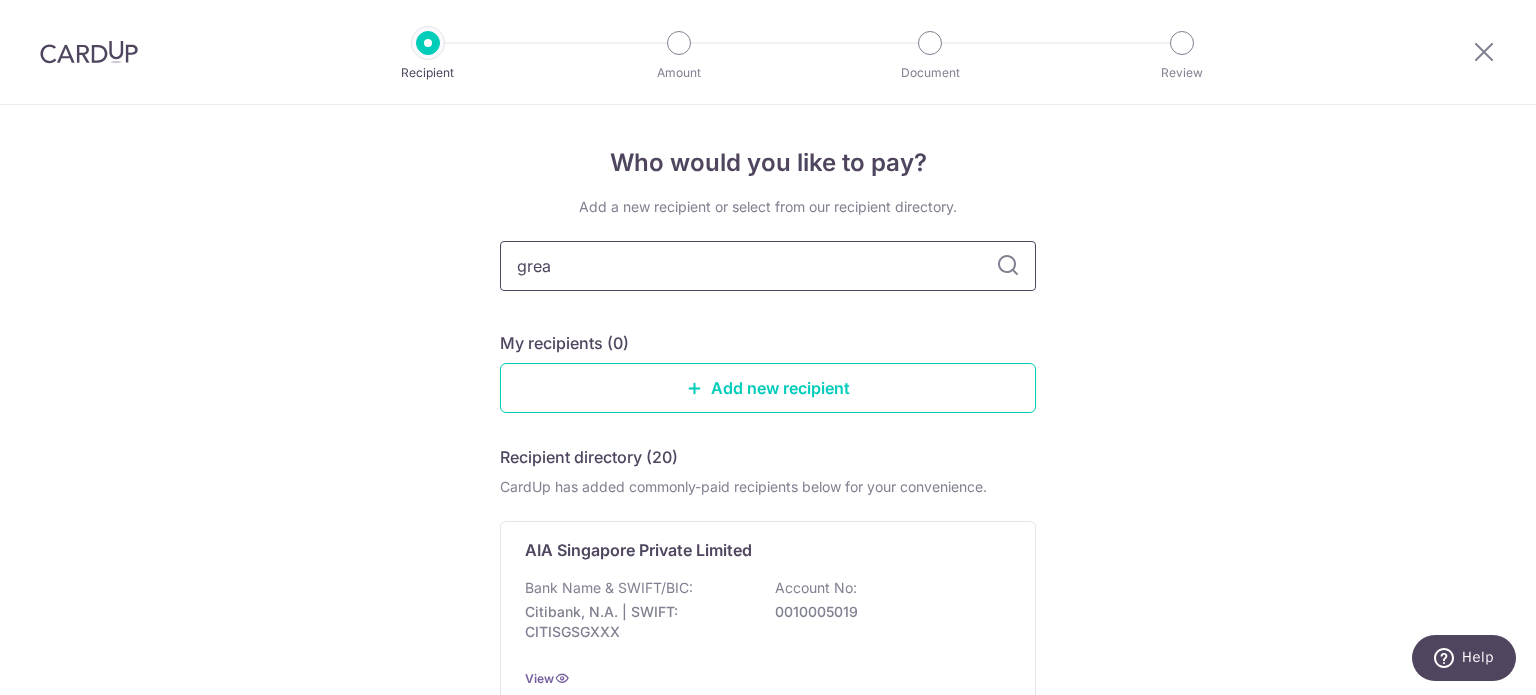 type on "great" 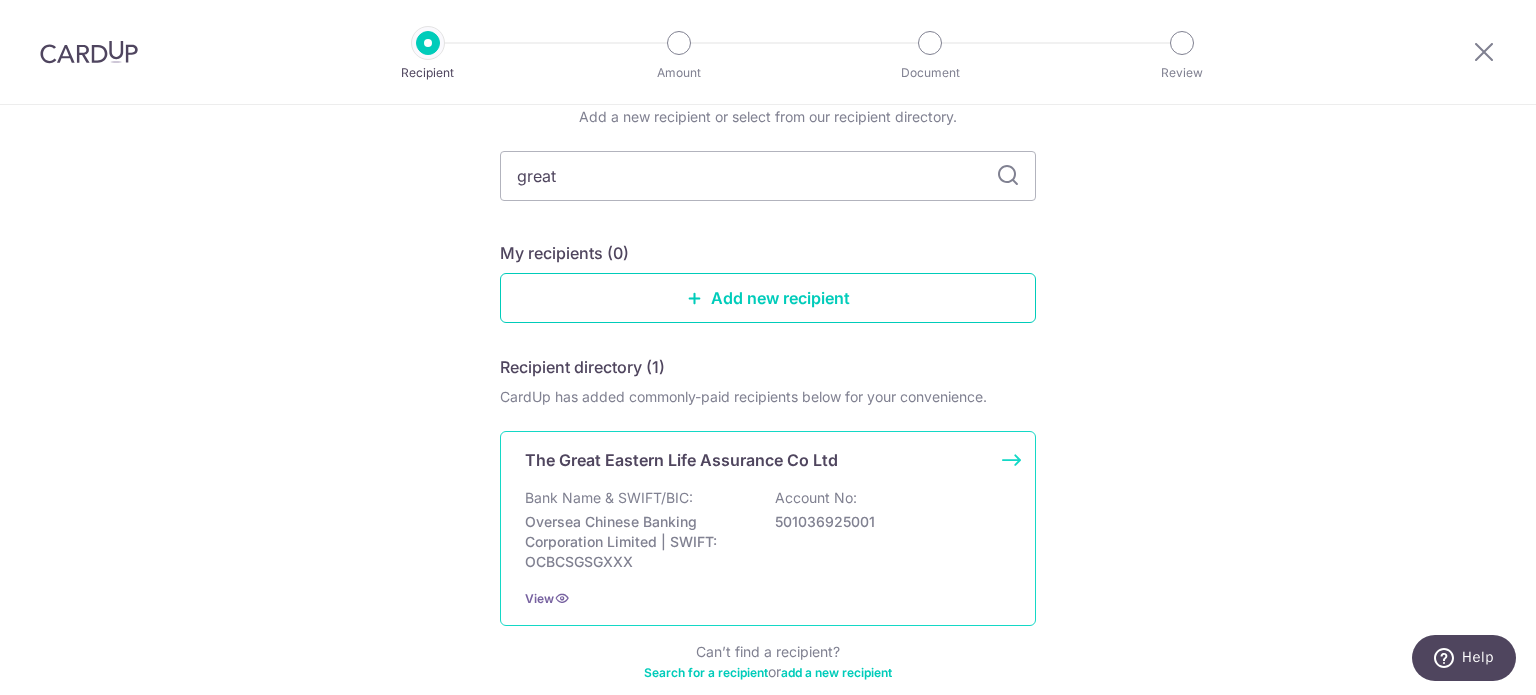 scroll, scrollTop: 193, scrollLeft: 0, axis: vertical 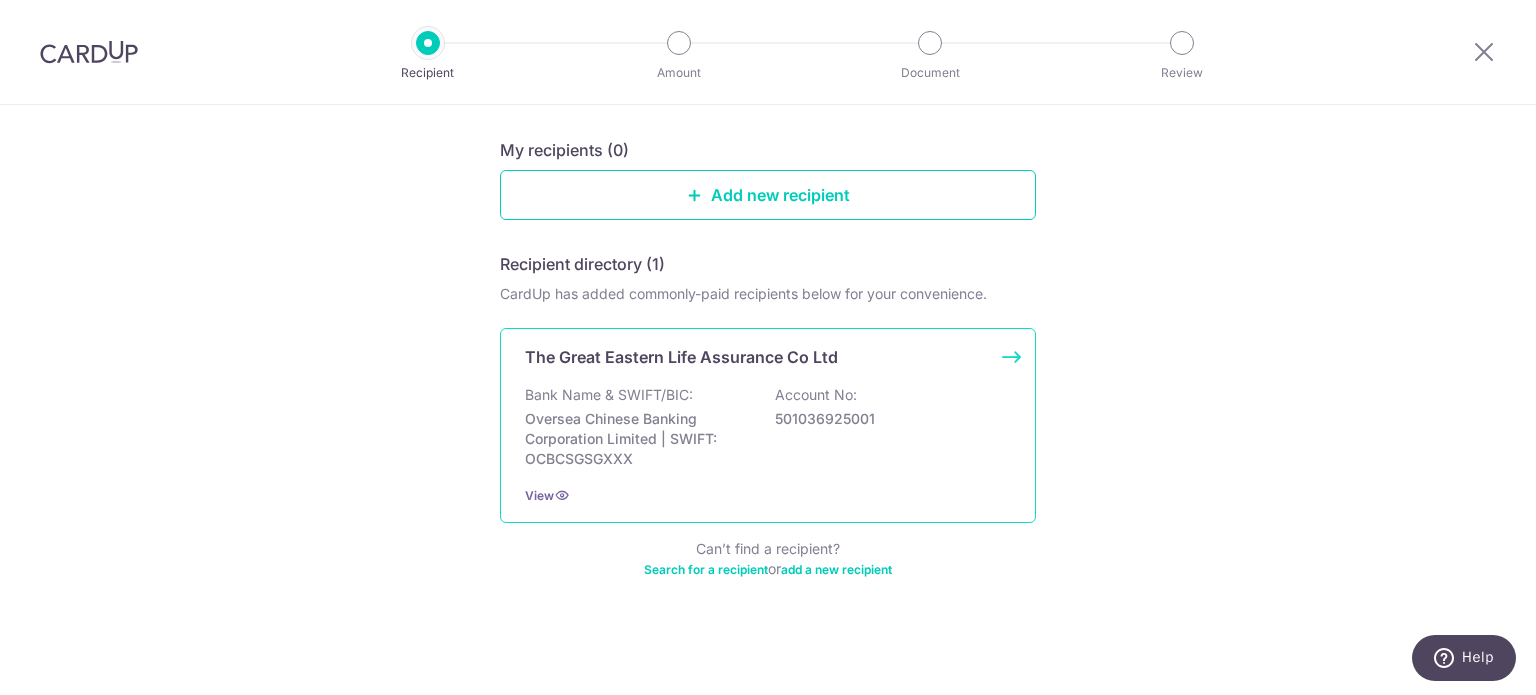 click on "Bank Name & SWIFT/BIC:
Oversea Chinese Banking Corporation Limited | SWIFT: OCBCSGSGXXX
Account No:
501036925001" at bounding box center (768, 427) 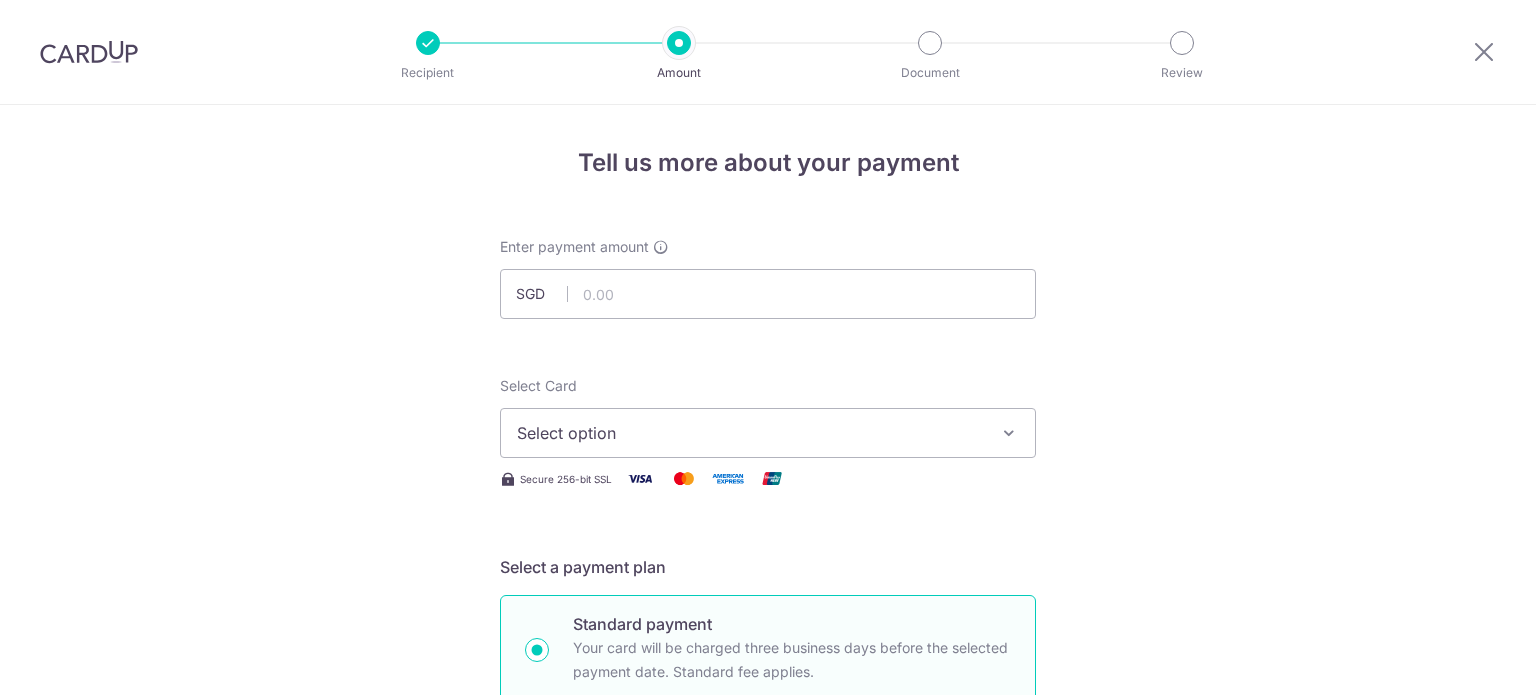 scroll, scrollTop: 0, scrollLeft: 0, axis: both 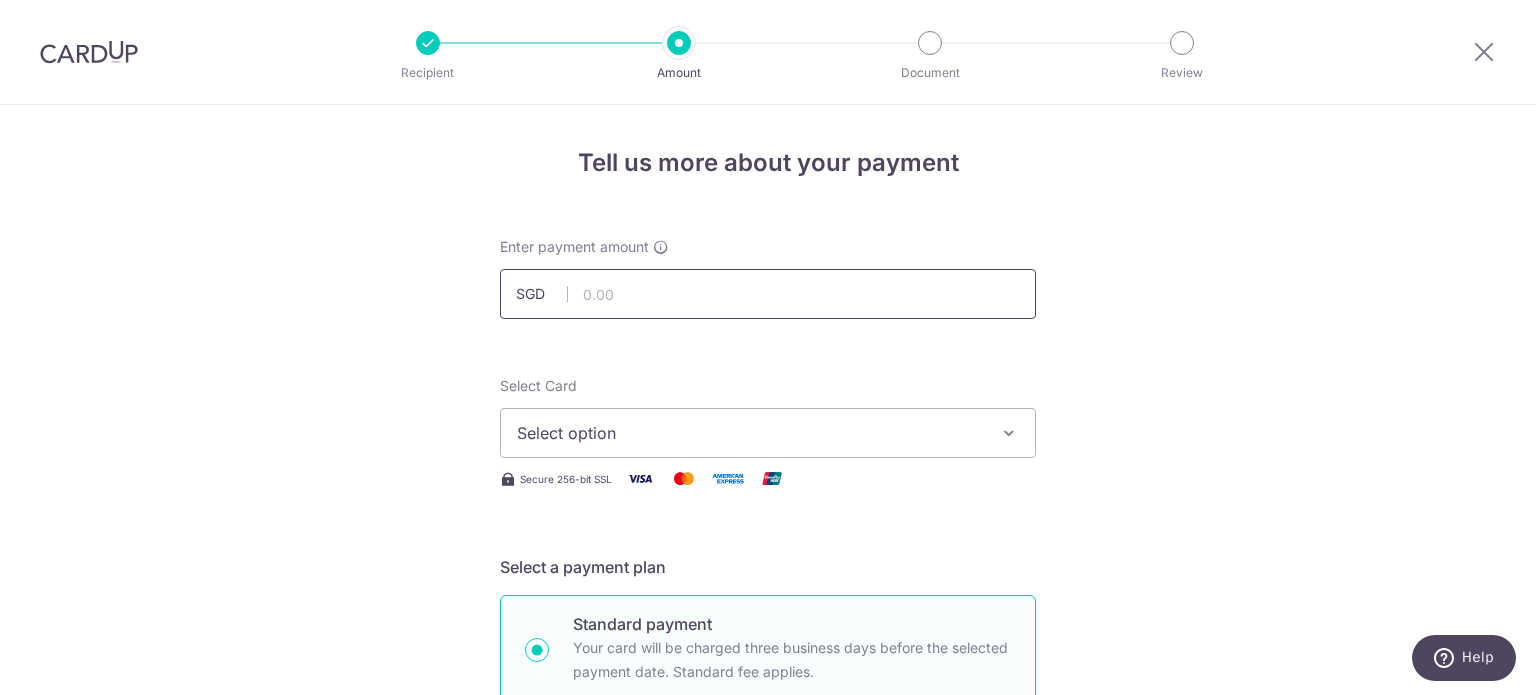 click at bounding box center (768, 294) 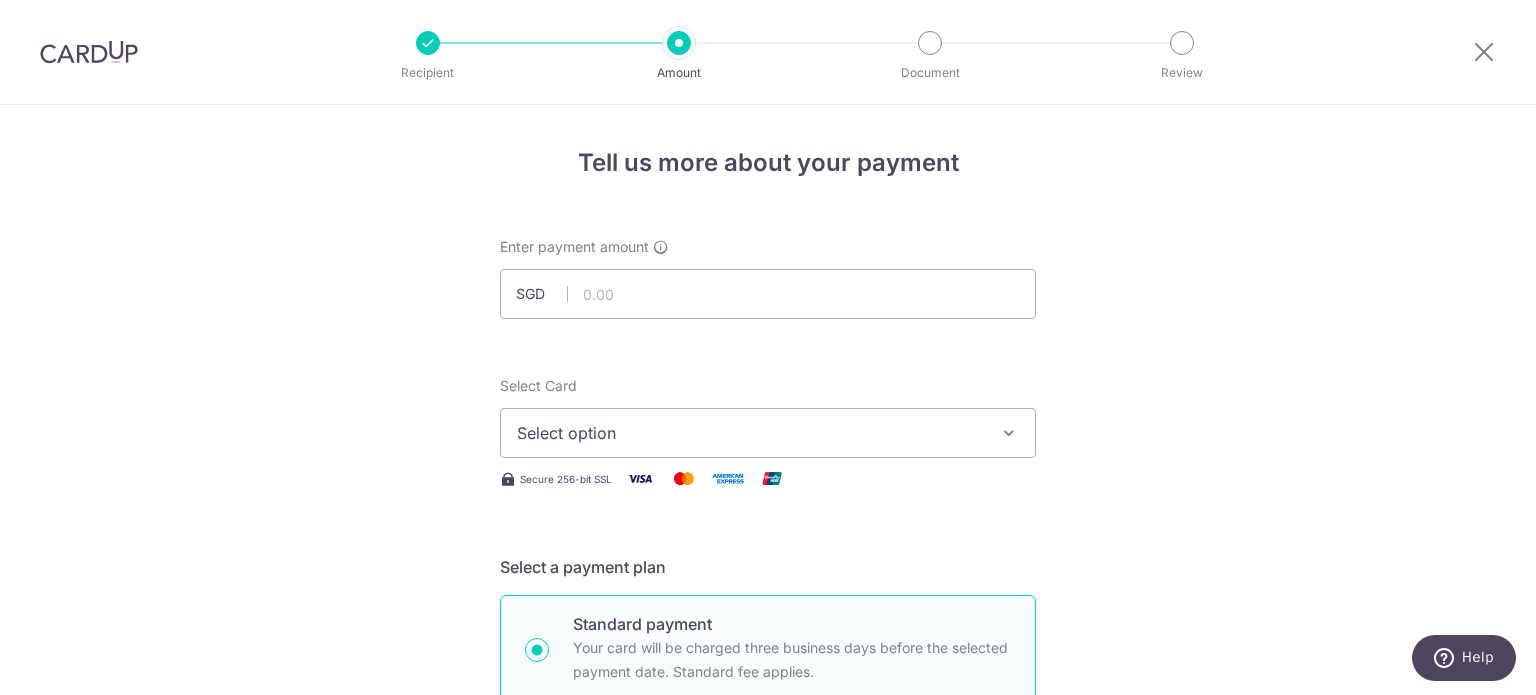 click on "Select option" at bounding box center (750, 433) 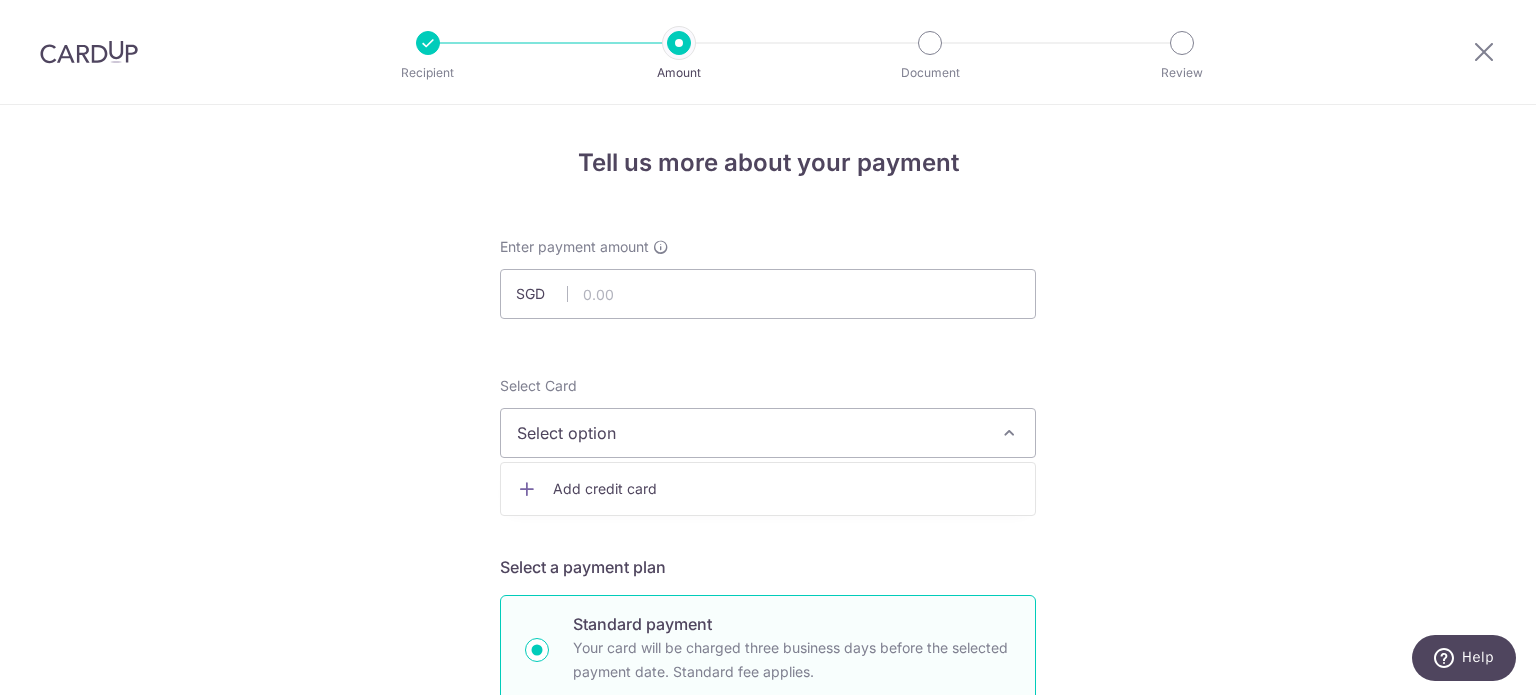 click on "Tell us more about your payment
Enter payment amount
SGD
Select Card
Select option
Add credit card
Secure 256-bit SSL
Text
New card details
Card
Secure 256-bit SSL" at bounding box center (768, 1009) 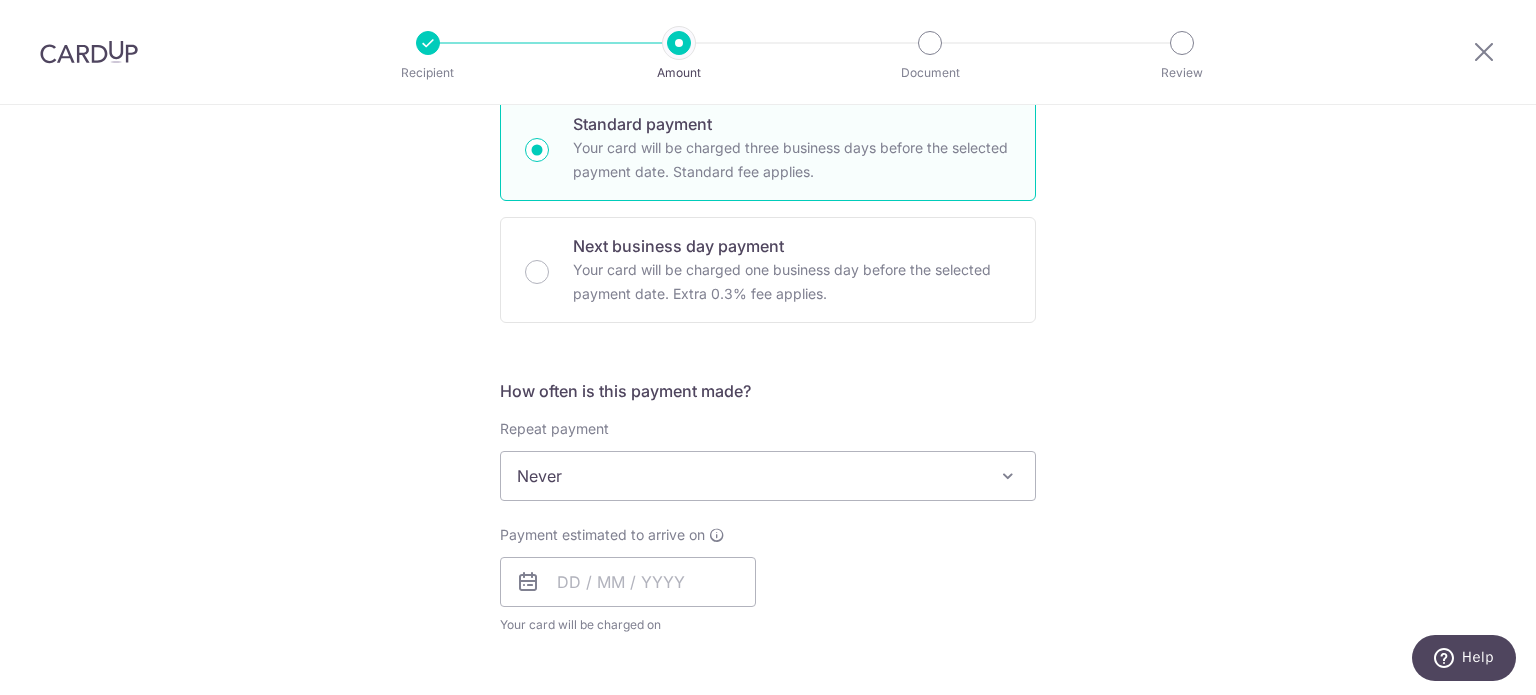 scroll, scrollTop: 0, scrollLeft: 0, axis: both 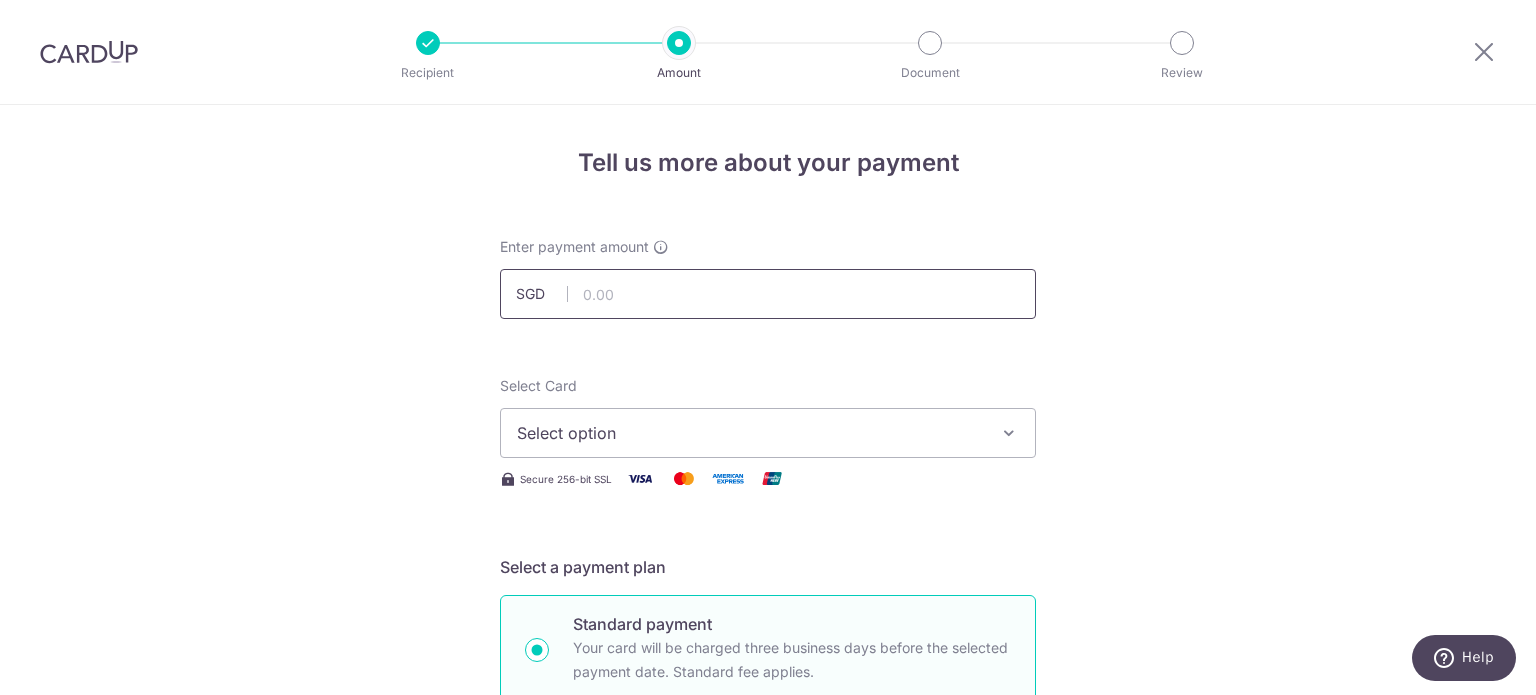 click at bounding box center [768, 294] 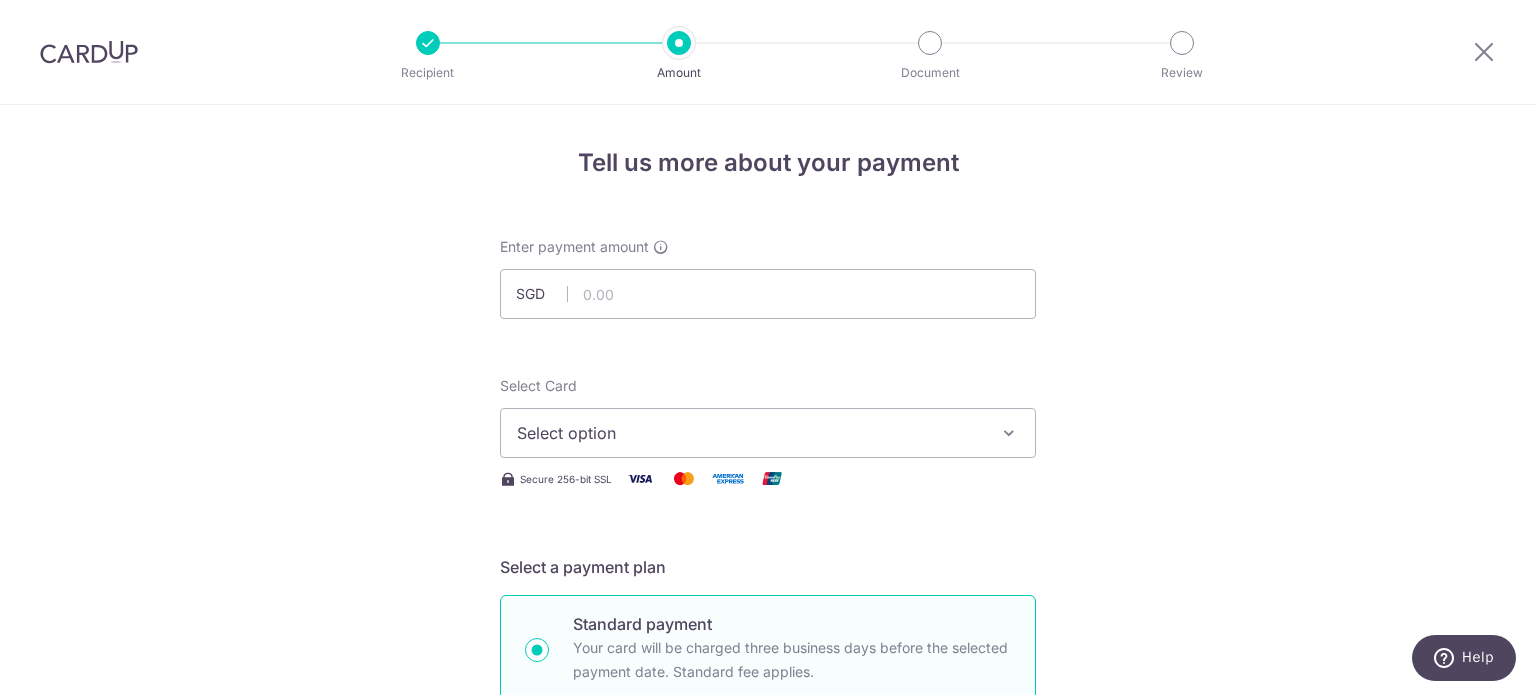 click on "Select option" at bounding box center (750, 433) 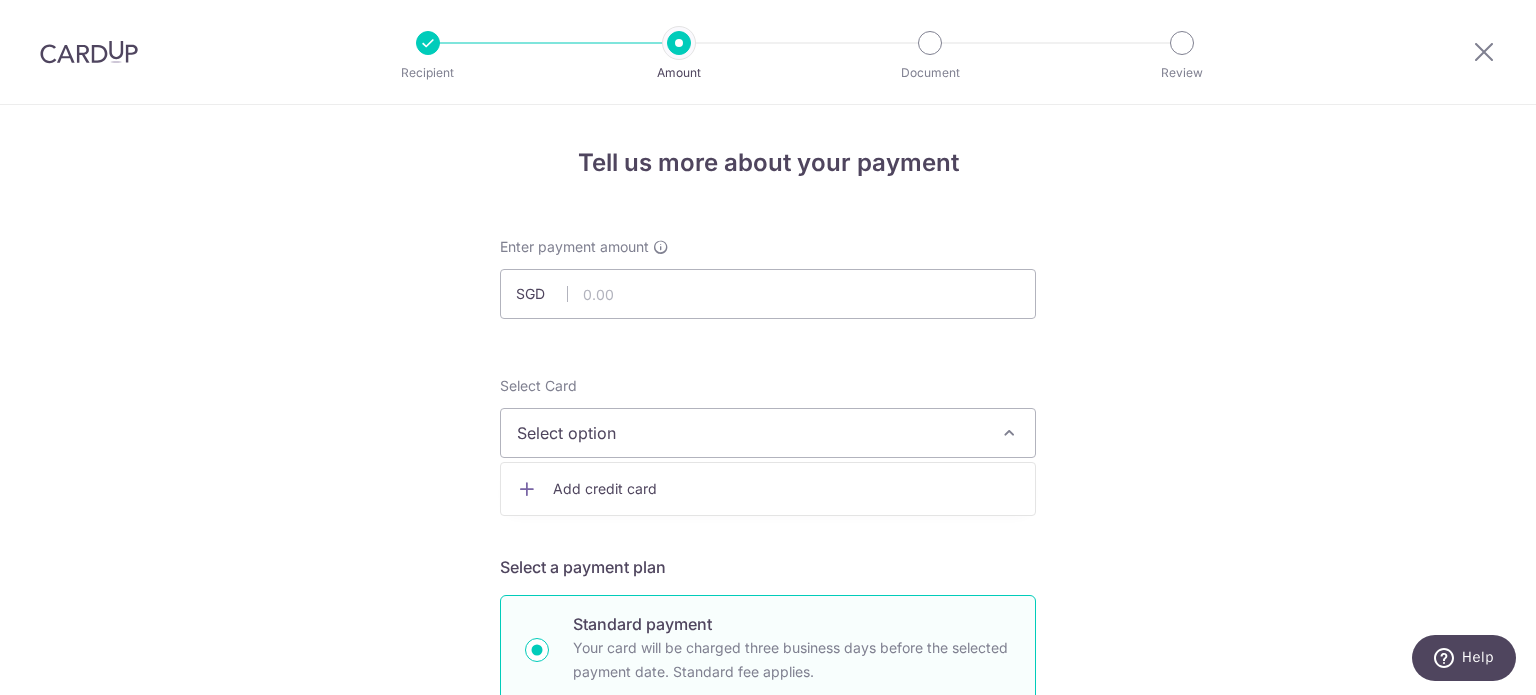 click on "Add credit card" at bounding box center [786, 489] 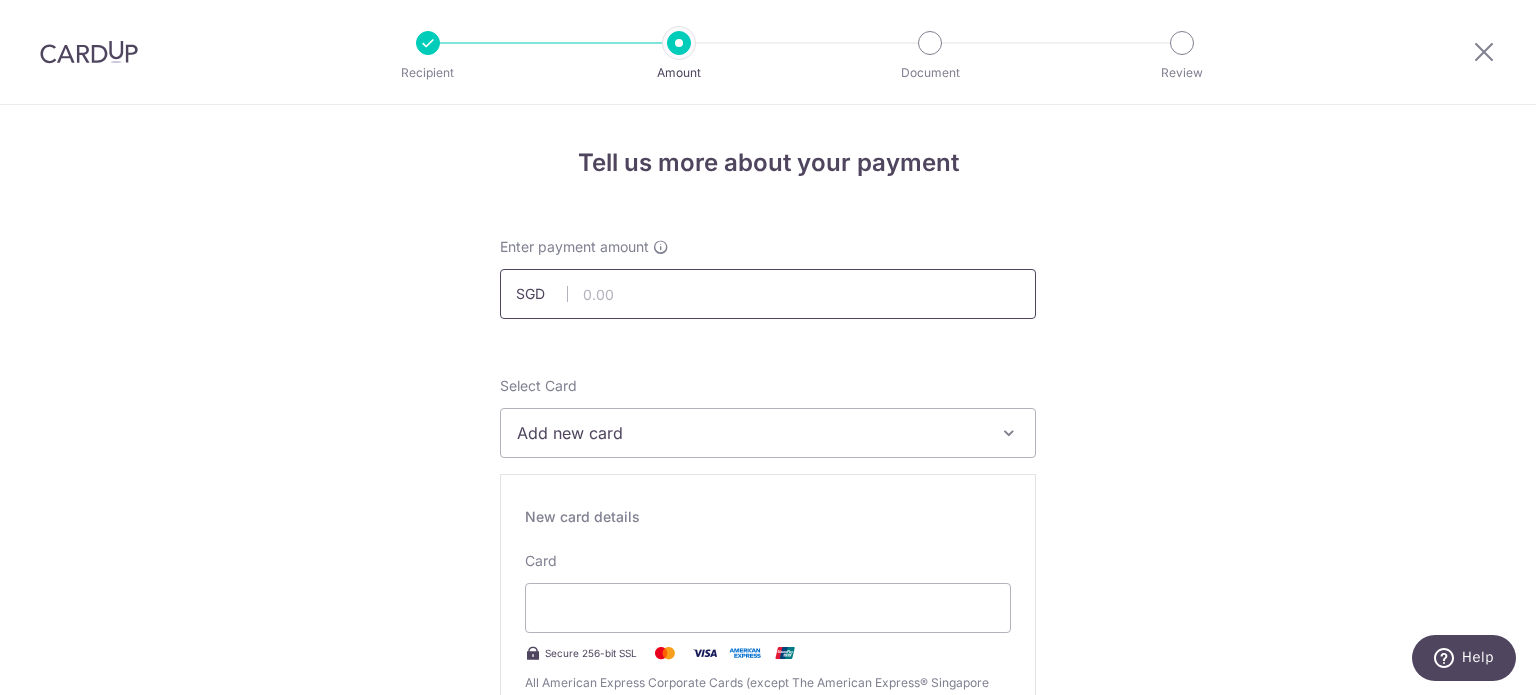 click at bounding box center [768, 294] 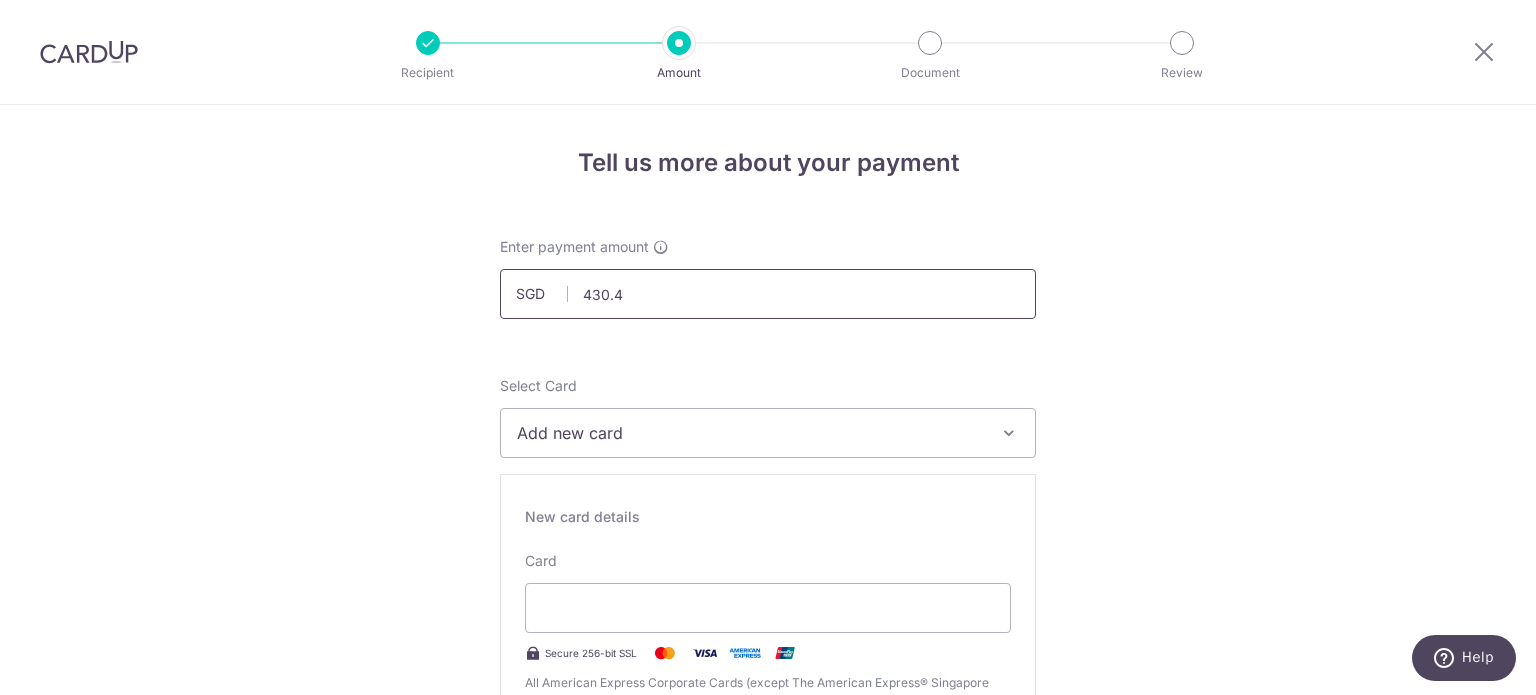 type on "430.42" 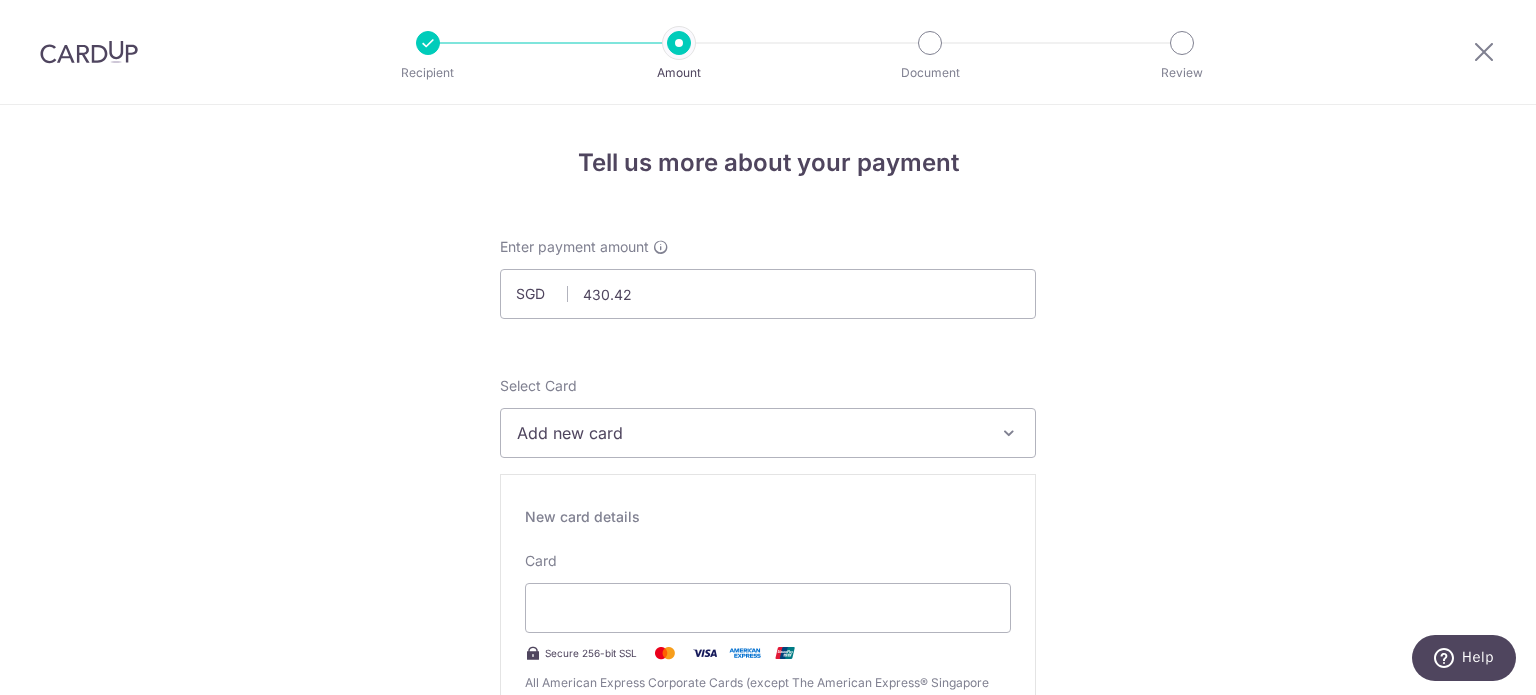 type 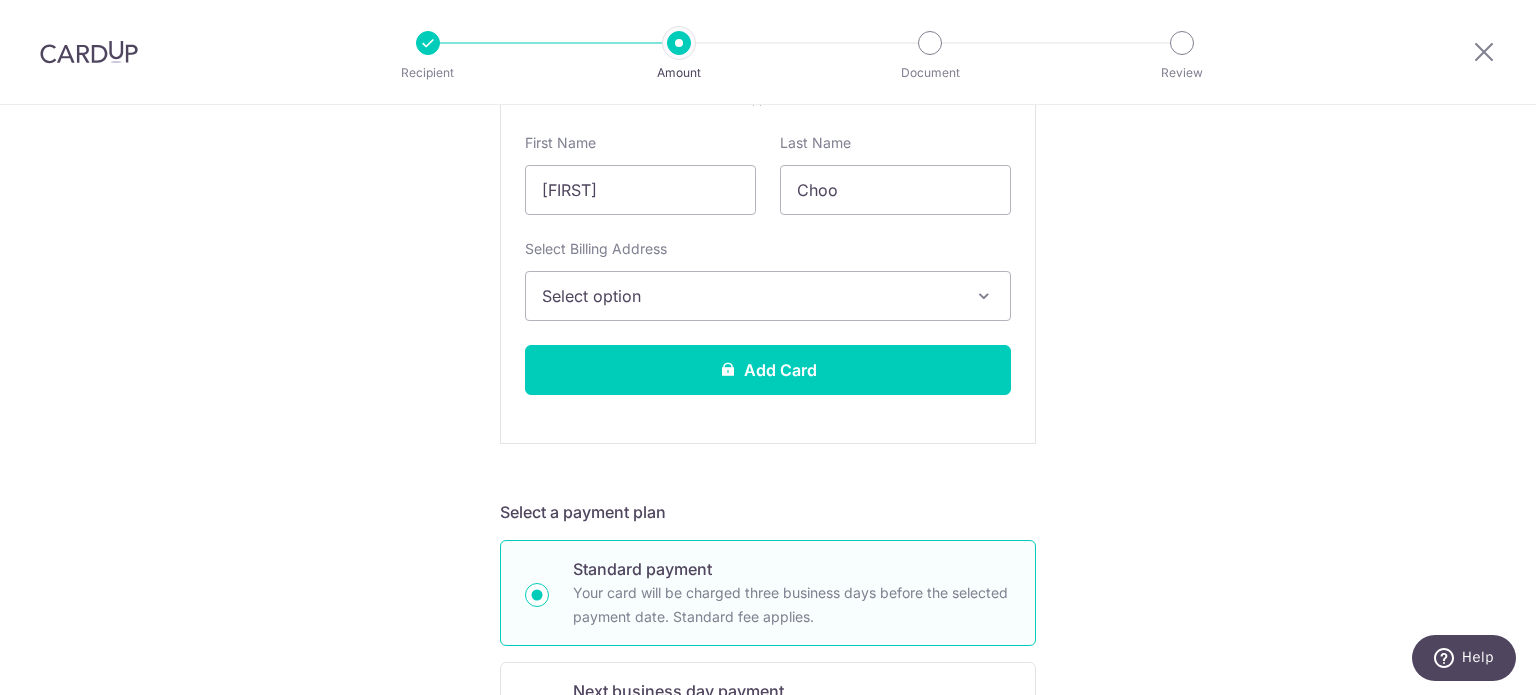 scroll, scrollTop: 600, scrollLeft: 0, axis: vertical 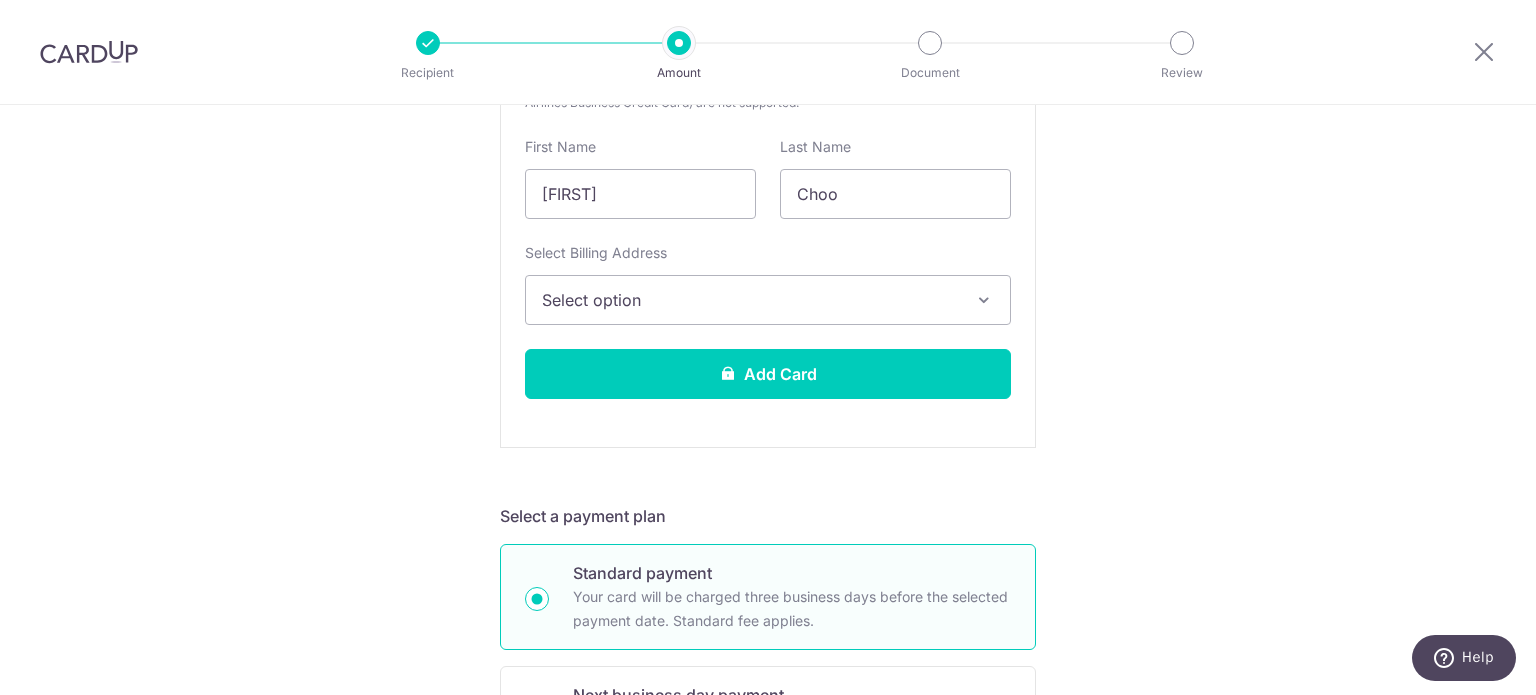 click on "Select option" at bounding box center (750, 300) 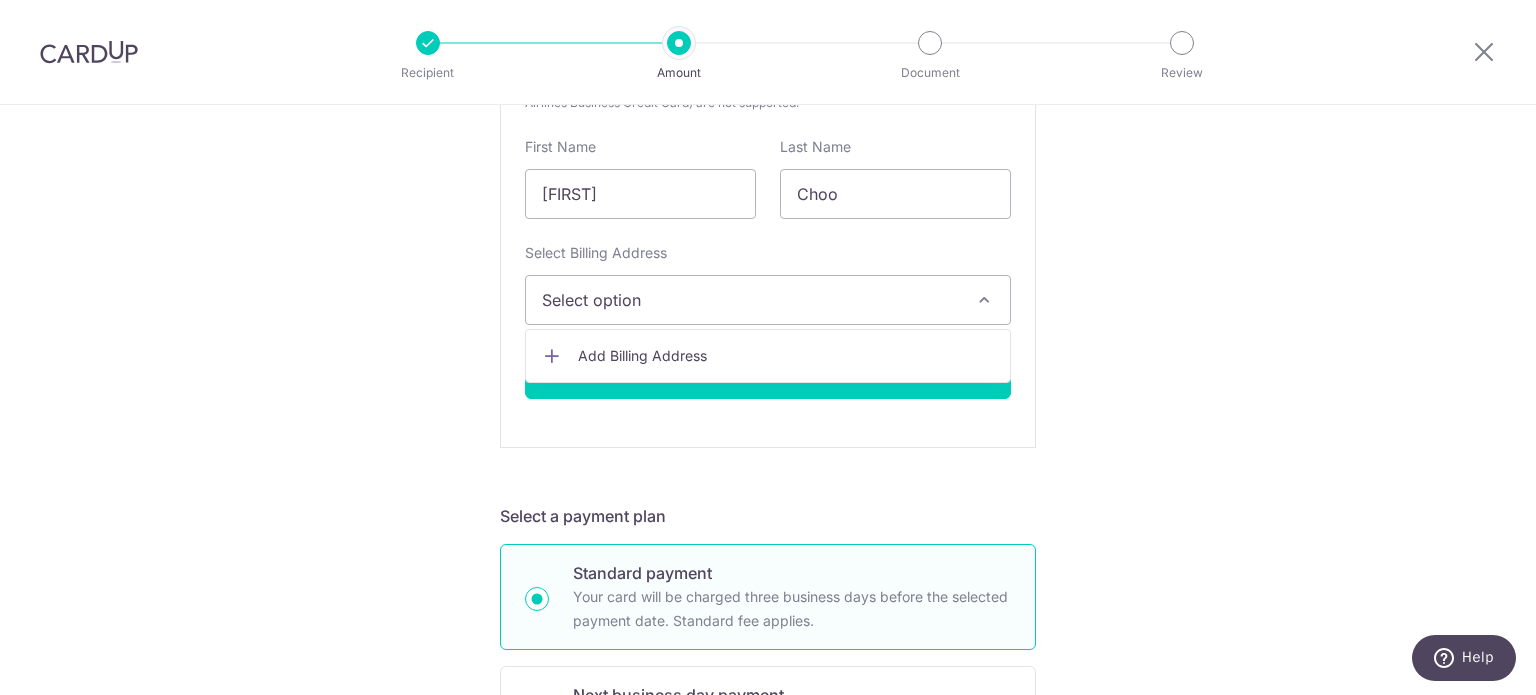 click on "Add Billing Address" at bounding box center [786, 356] 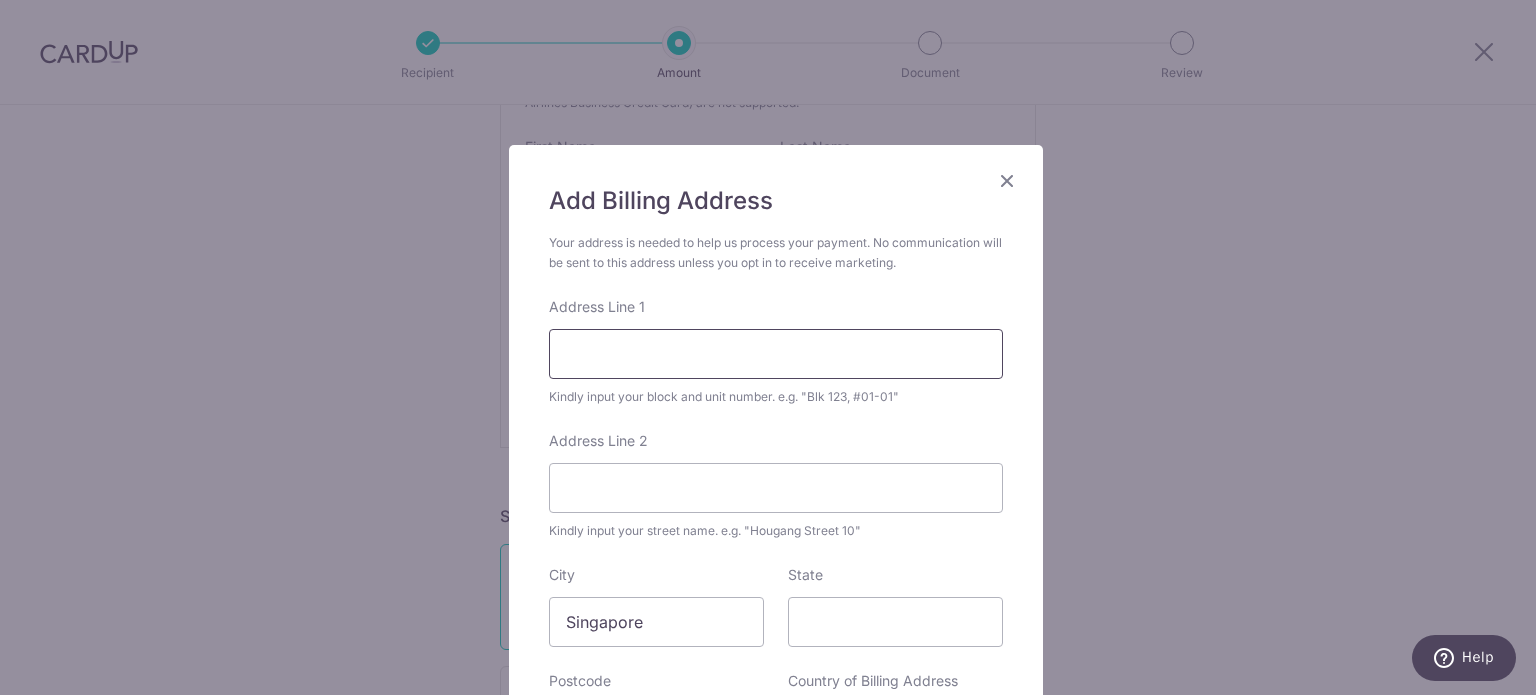 click on "Address Line 1" at bounding box center [776, 354] 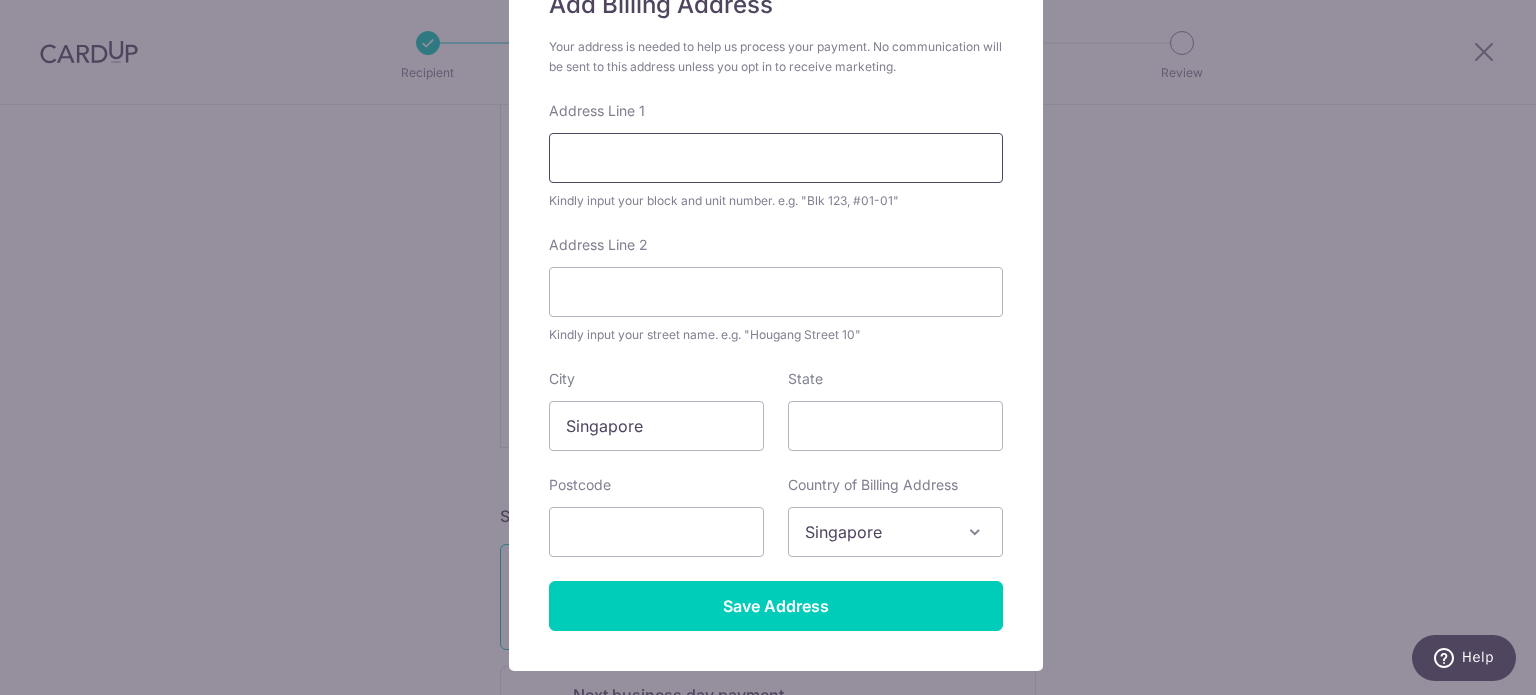 scroll, scrollTop: 200, scrollLeft: 0, axis: vertical 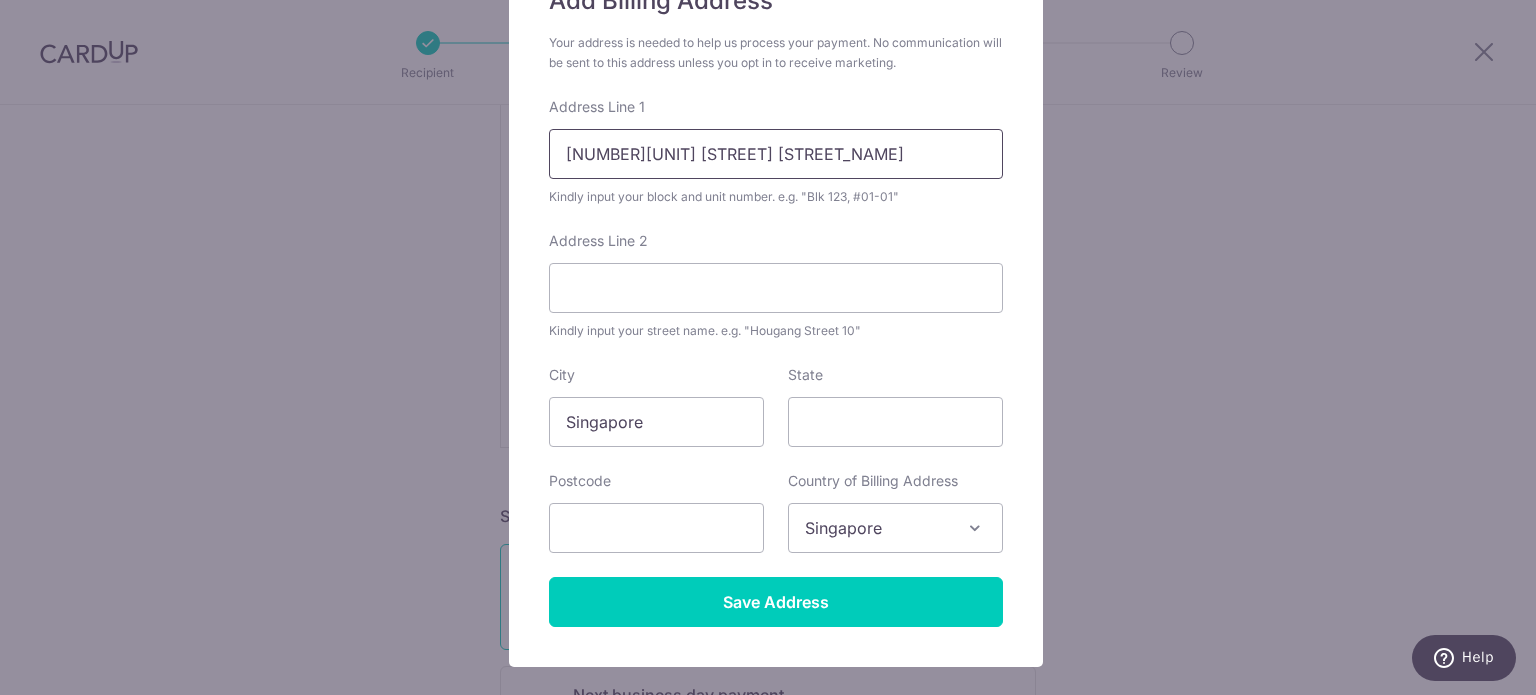 type on "[NUMBER][UNIT] [STREET] [STREET_NAME]" 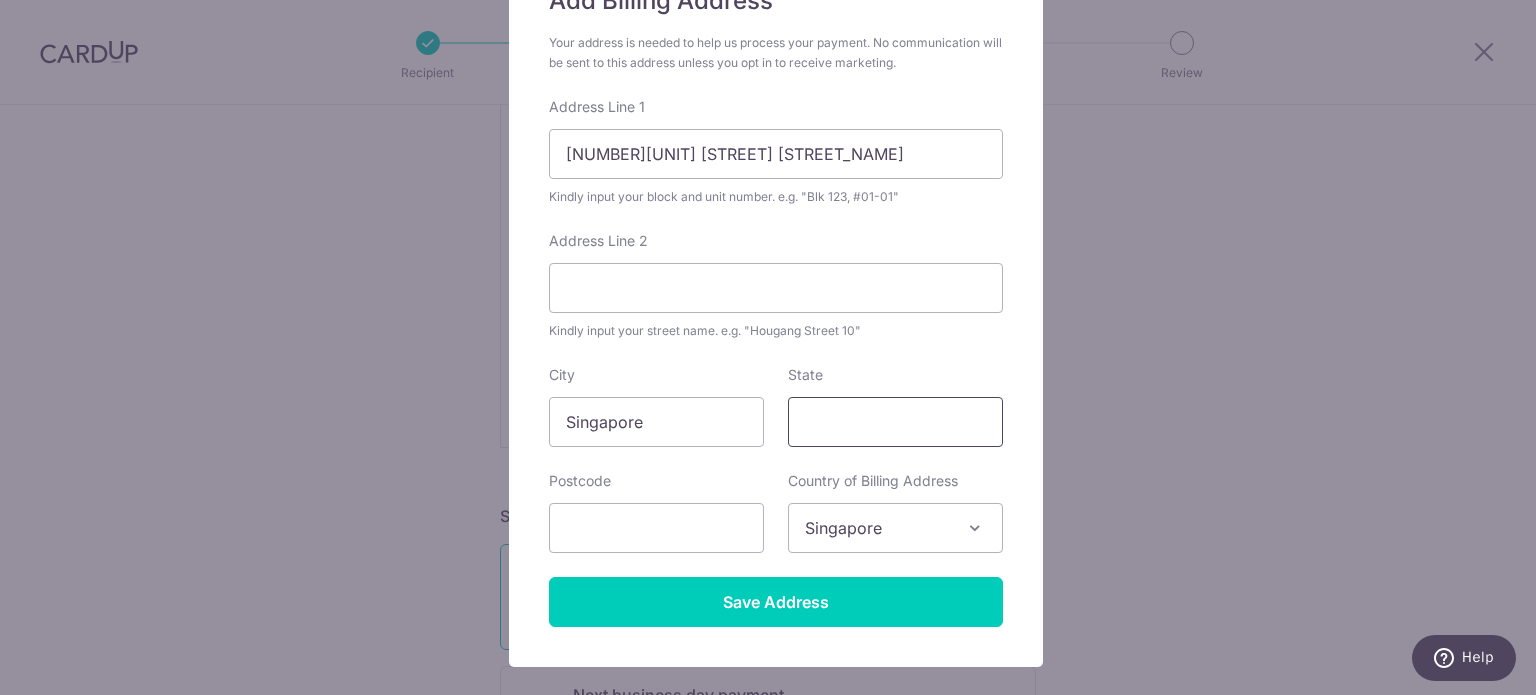 click on "State" at bounding box center (895, 422) 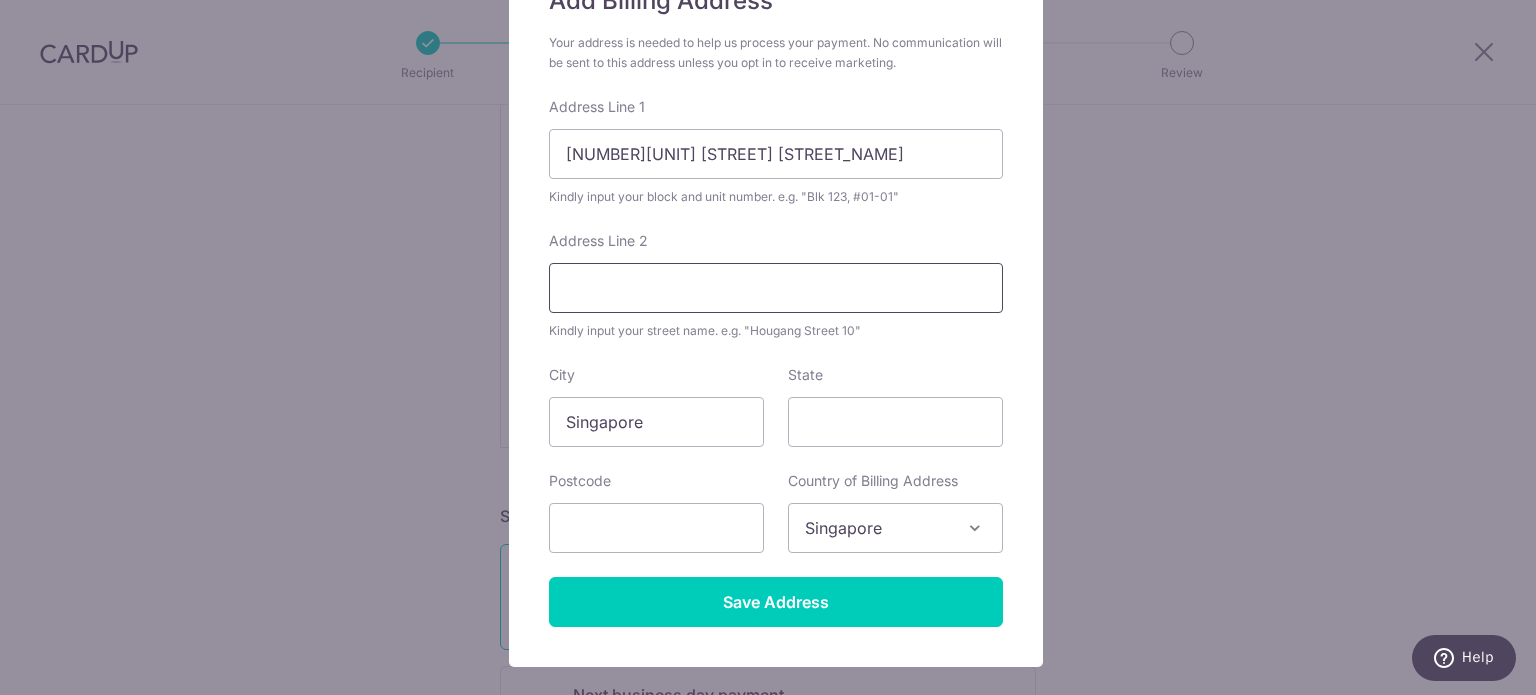 click on "Address Line 2" at bounding box center (776, 288) 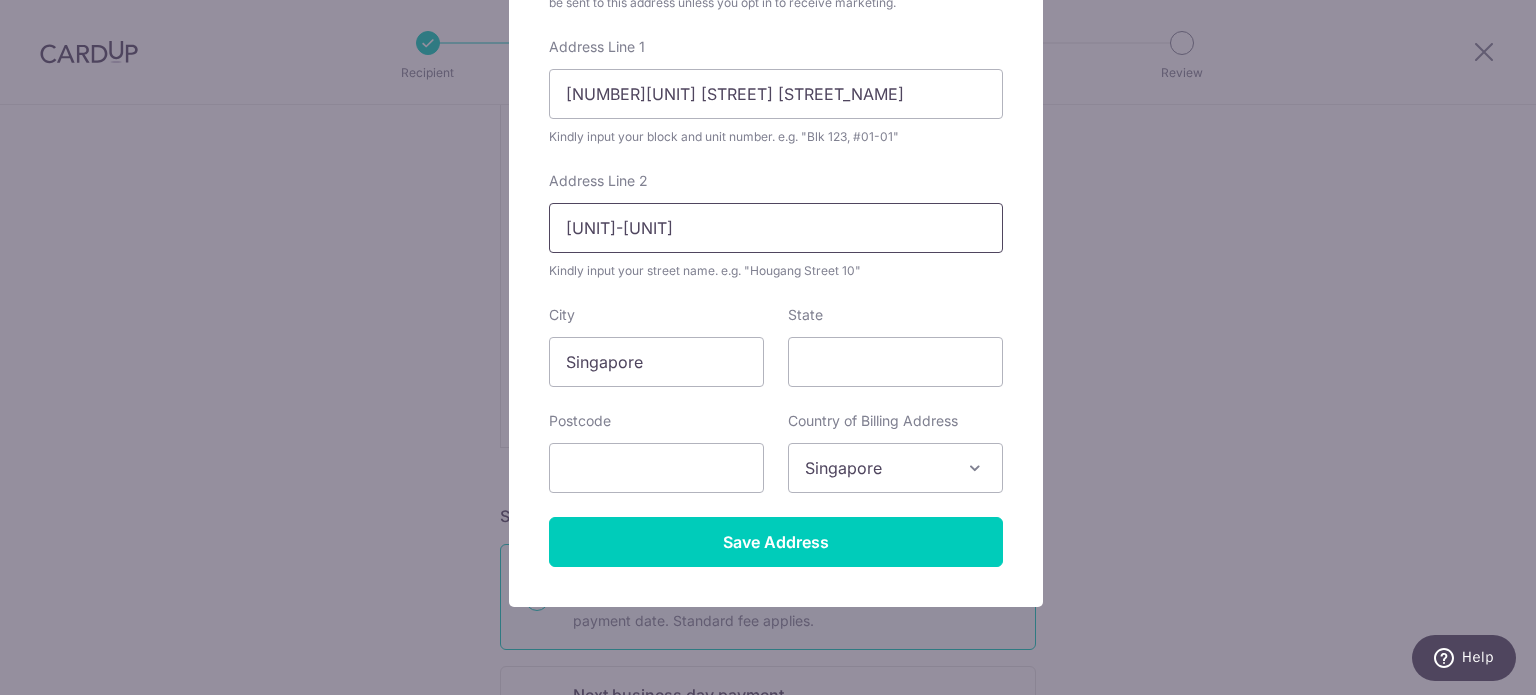 scroll, scrollTop: 316, scrollLeft: 0, axis: vertical 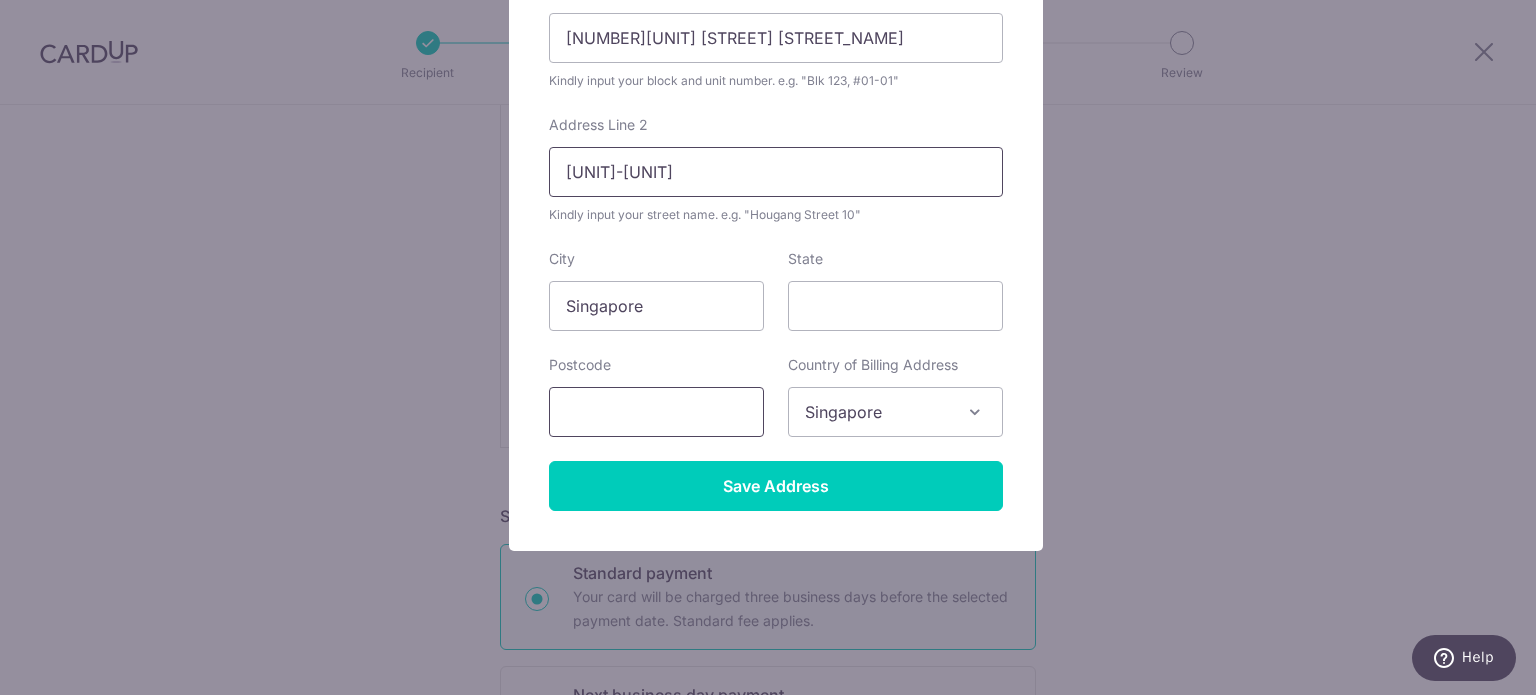 type on "[UNIT]-[UNIT]" 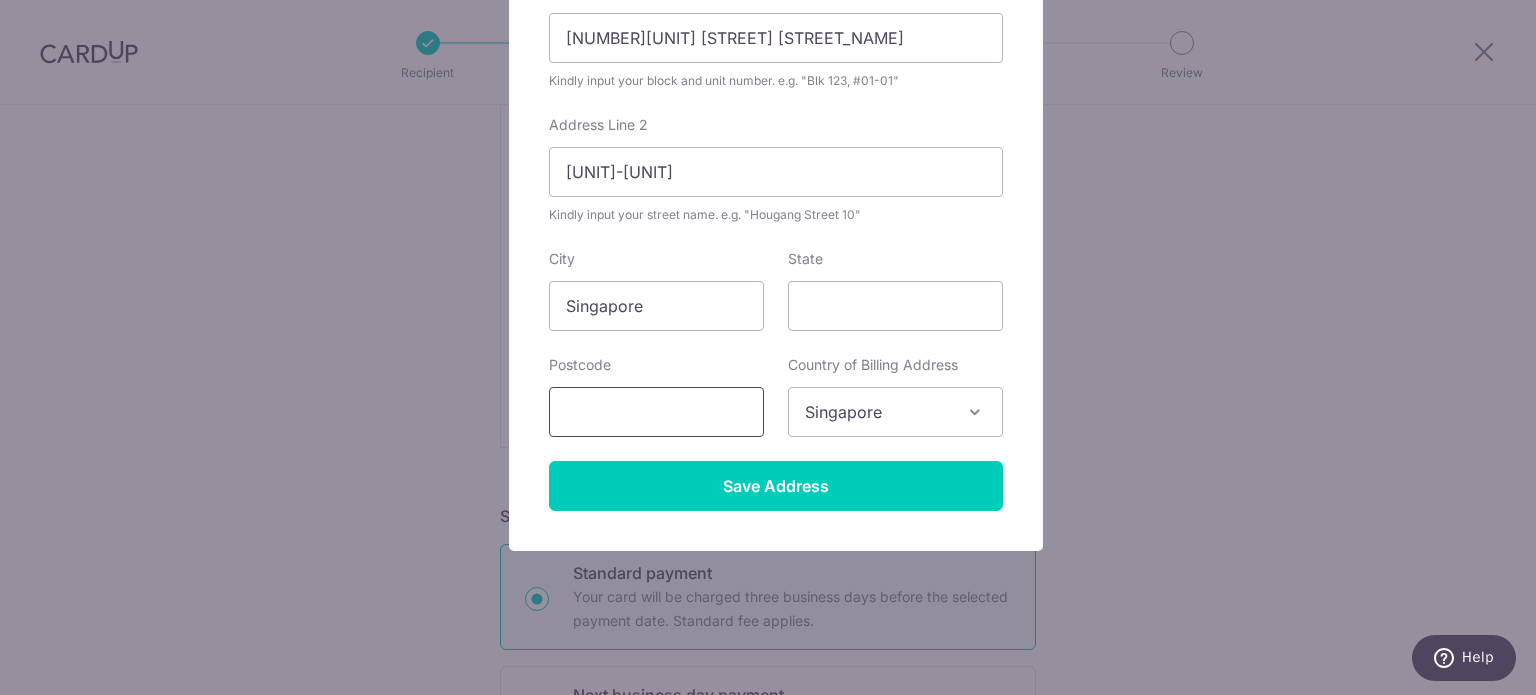 click at bounding box center [656, 412] 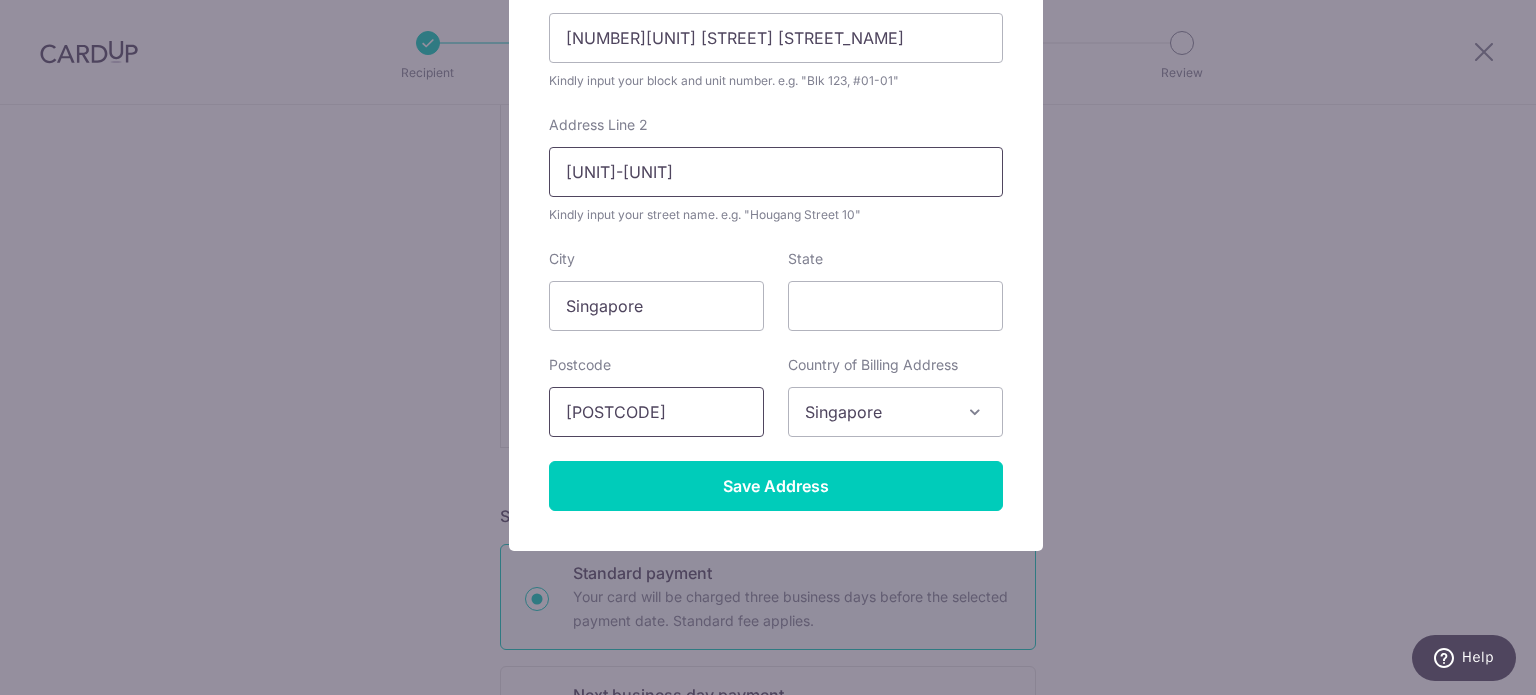 type on "[POSTCODE]" 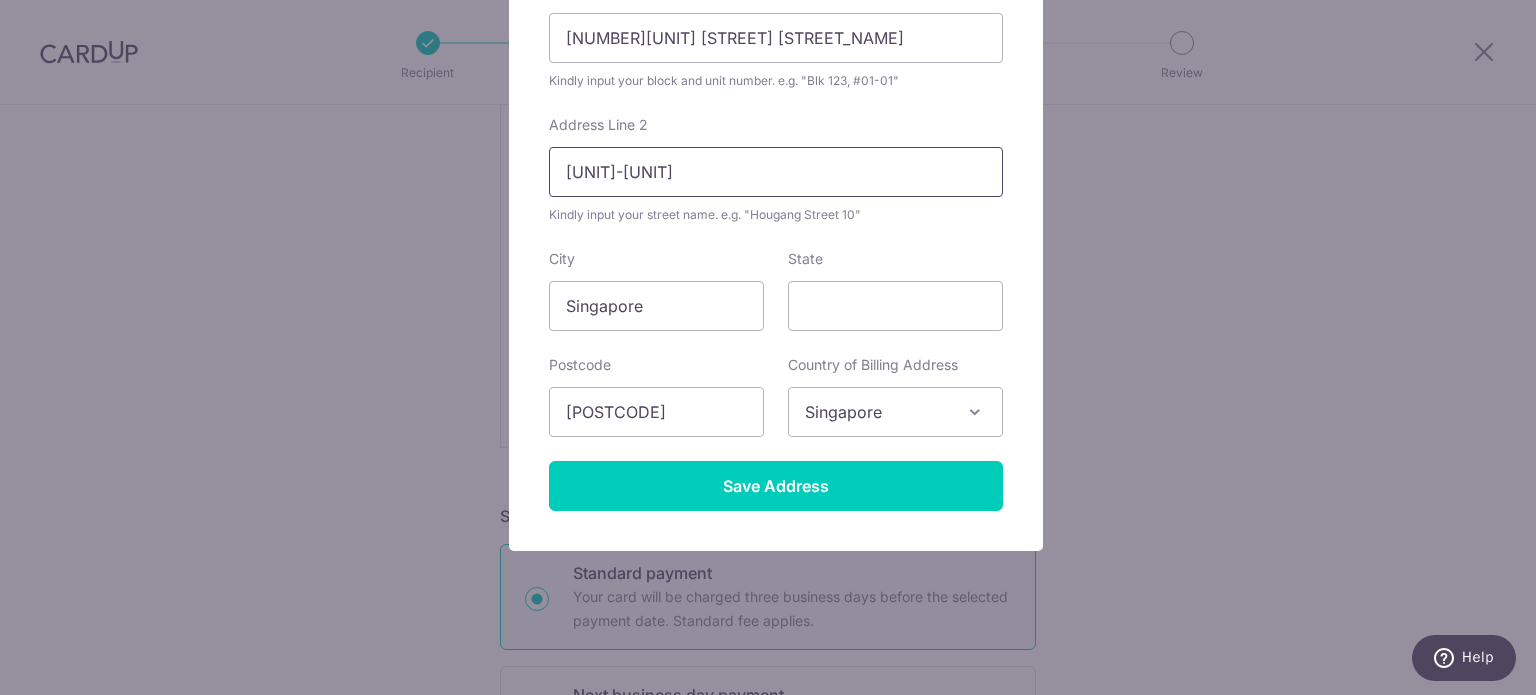 drag, startPoint x: 627, startPoint y: 155, endPoint x: 408, endPoint y: 140, distance: 219.51309 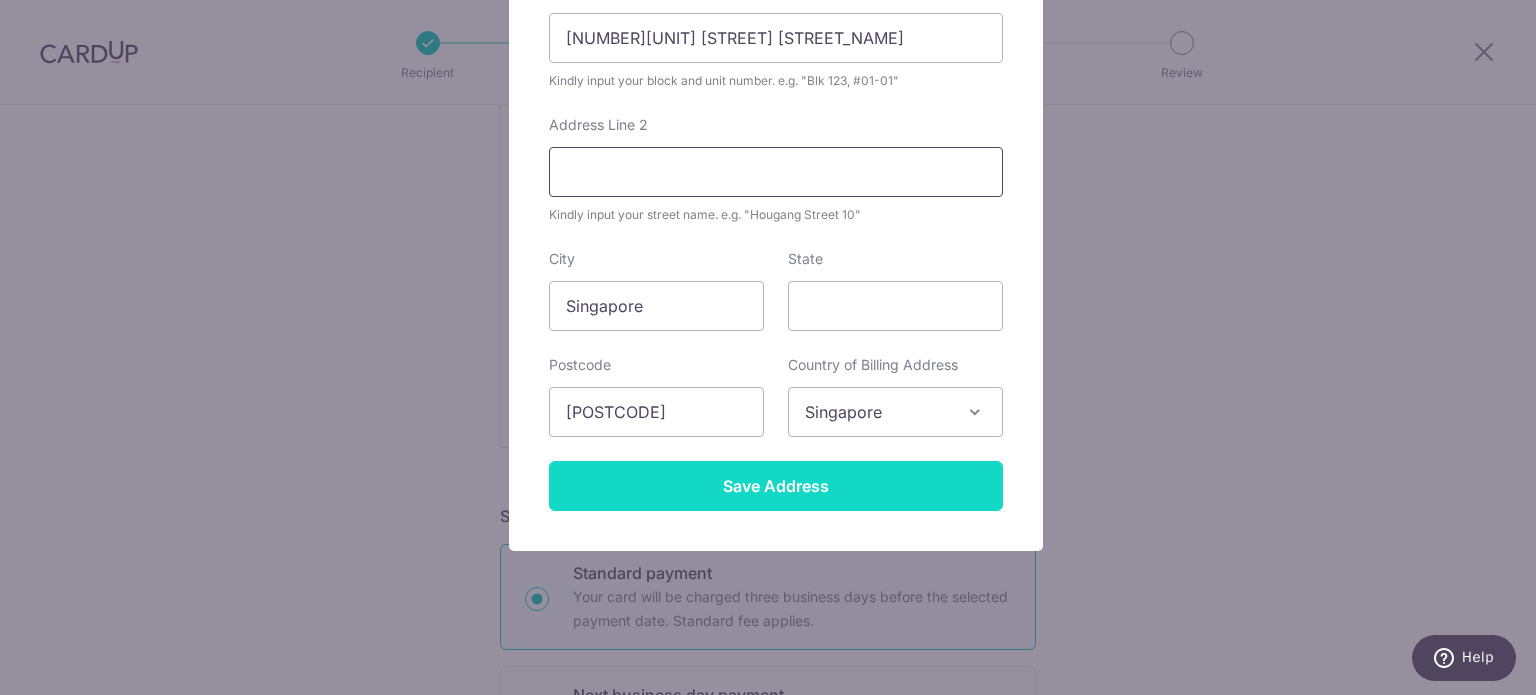 type 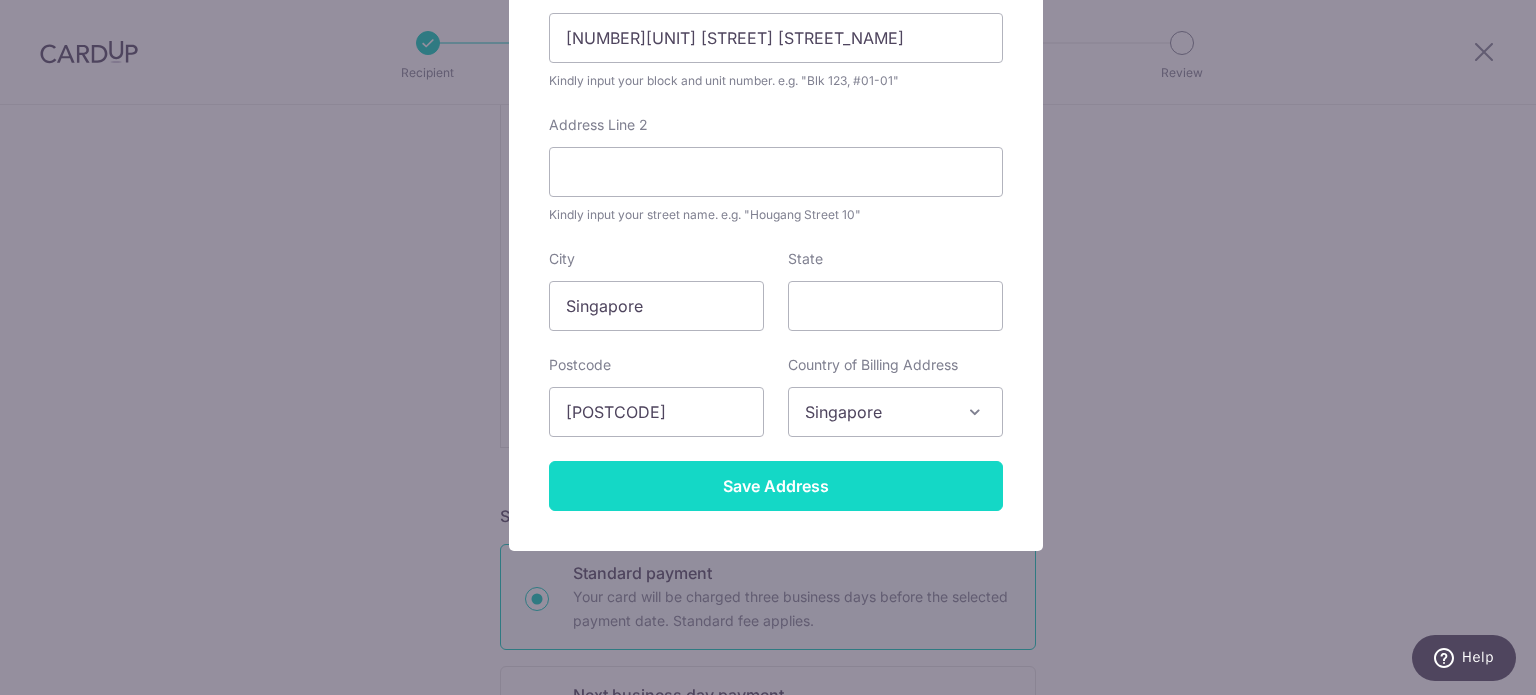 click on "Save Address" at bounding box center [776, 486] 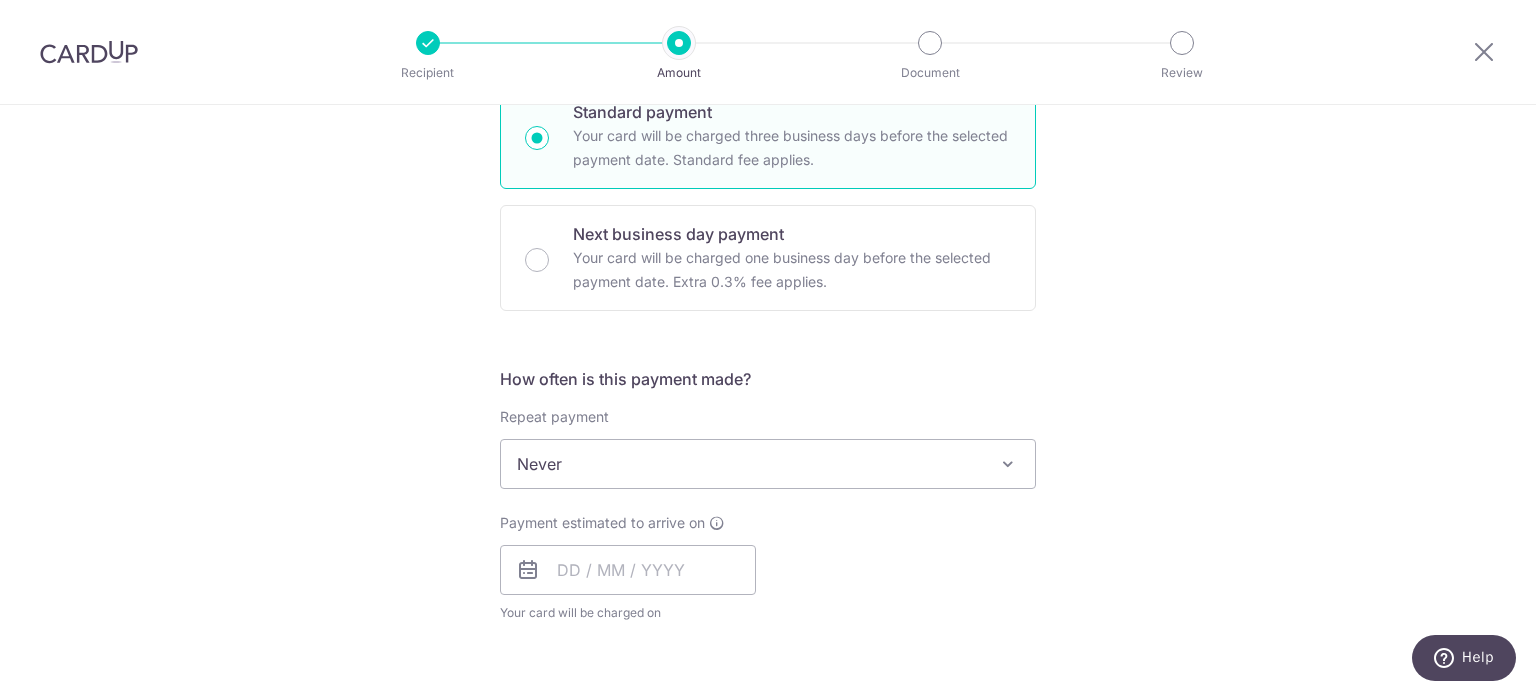 scroll, scrollTop: 1100, scrollLeft: 0, axis: vertical 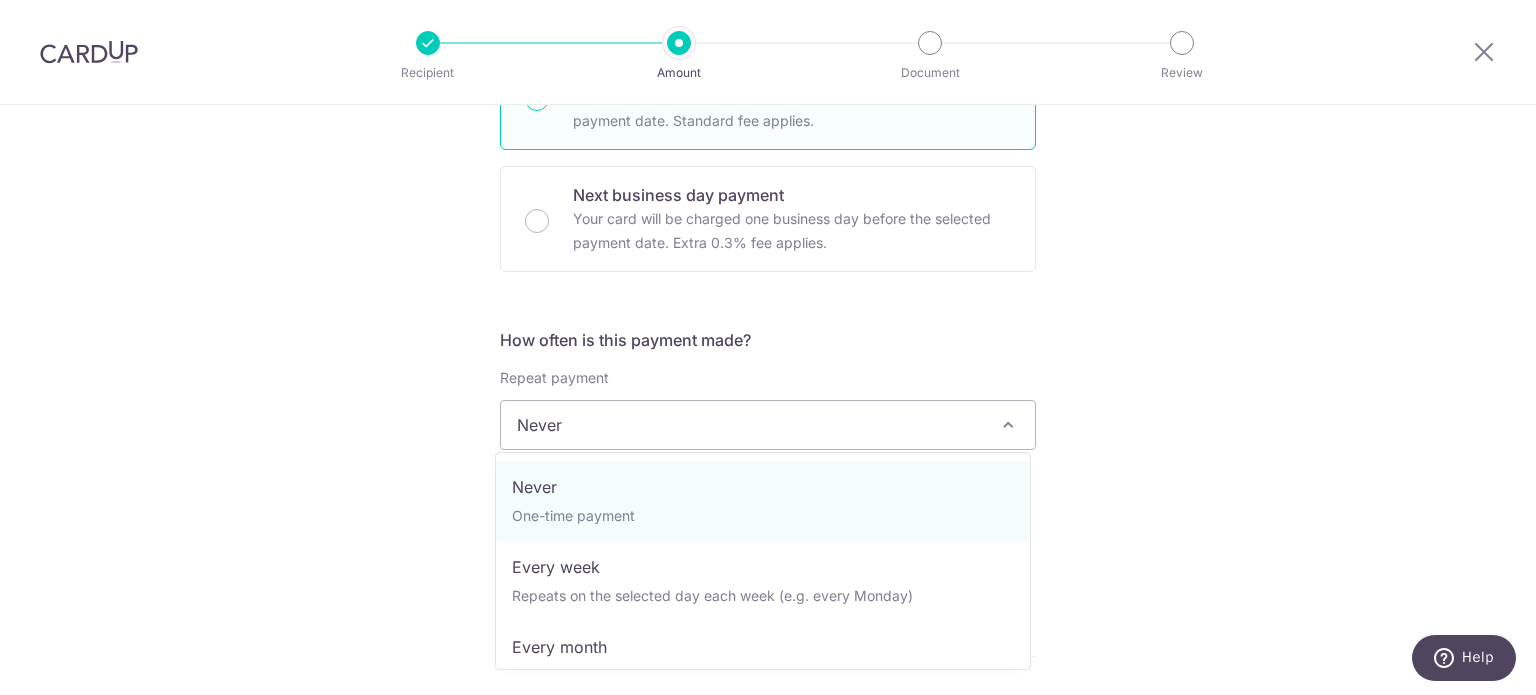 click on "Never" at bounding box center (768, 425) 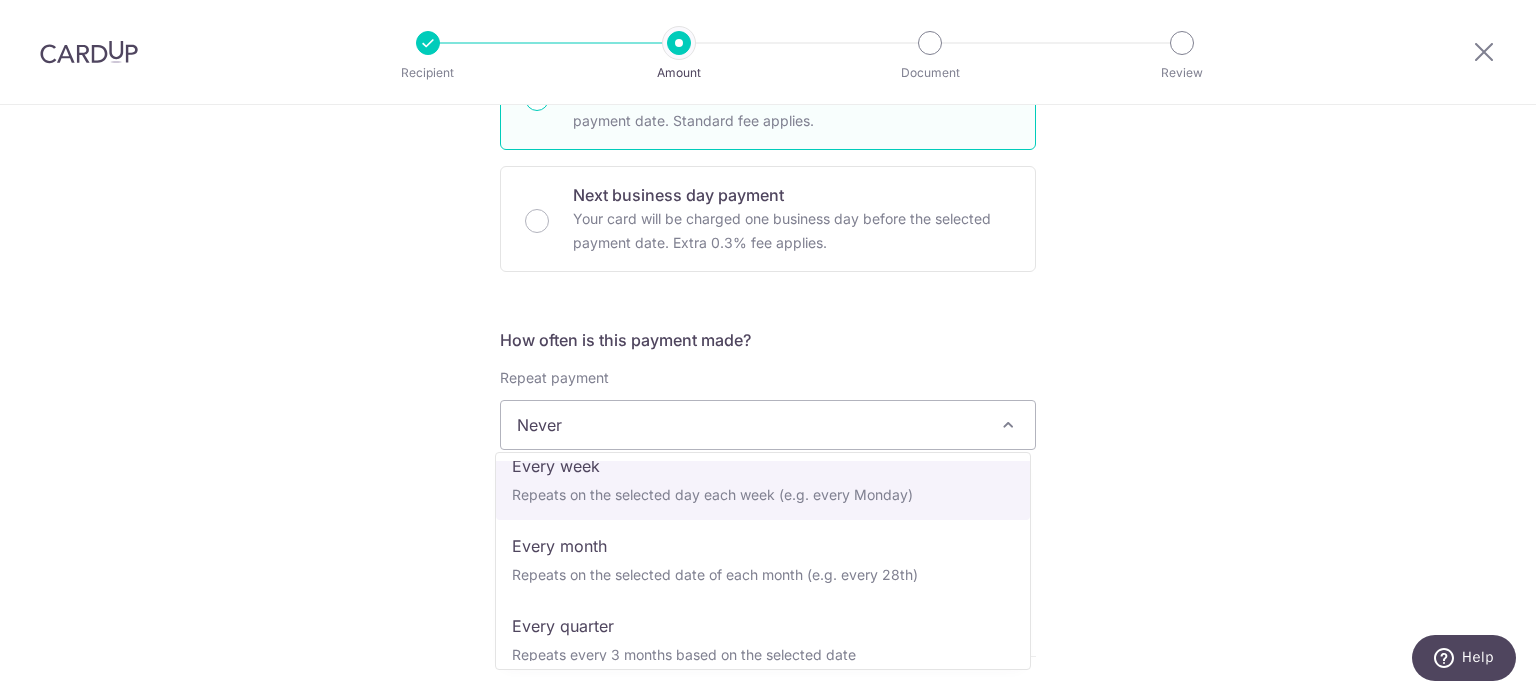 scroll, scrollTop: 0, scrollLeft: 0, axis: both 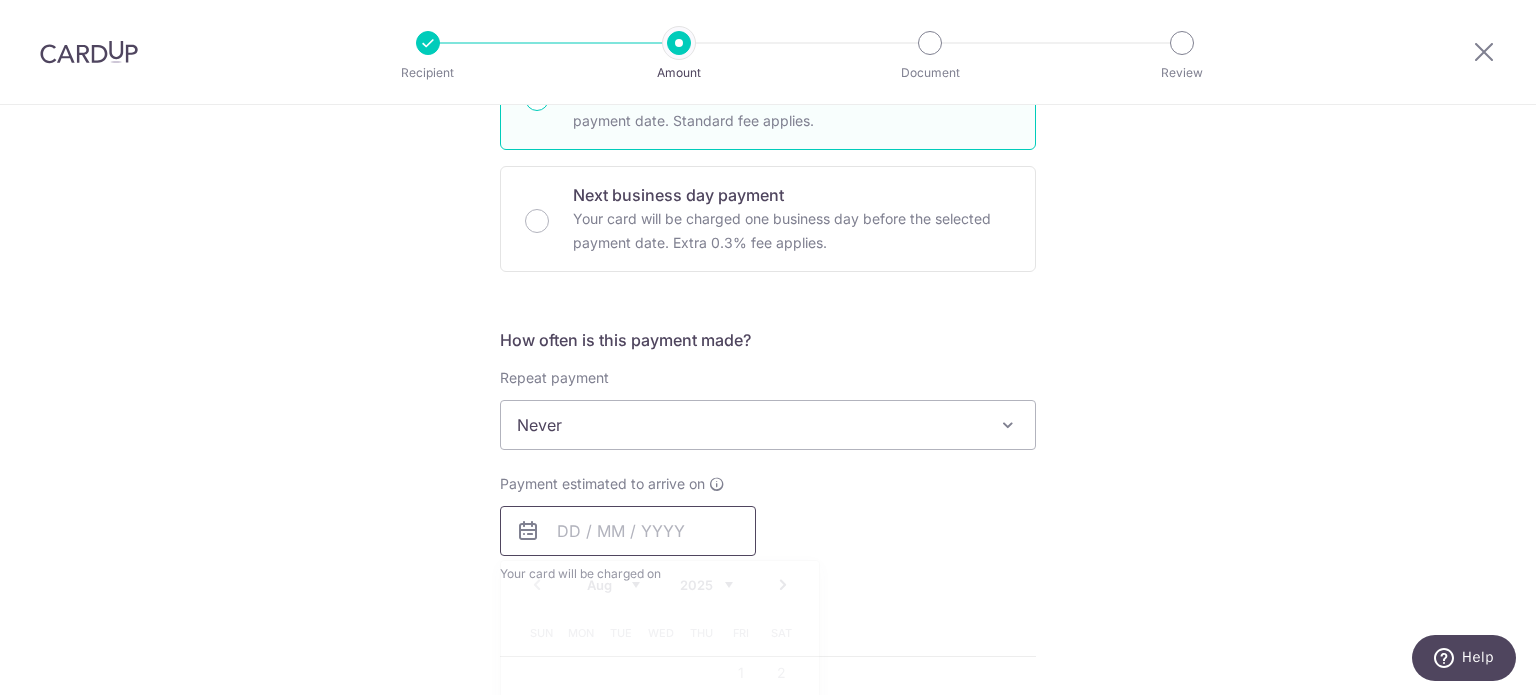 click at bounding box center (628, 531) 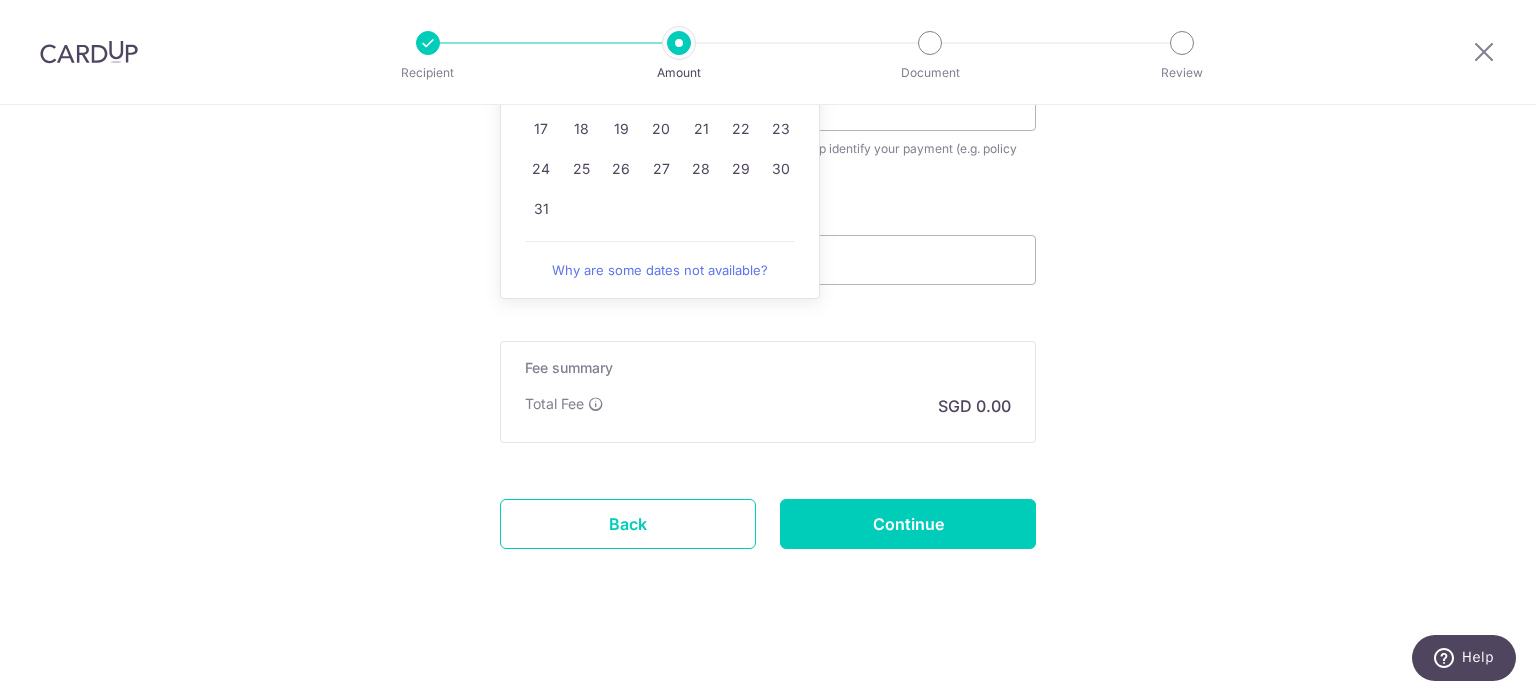 scroll, scrollTop: 1364, scrollLeft: 0, axis: vertical 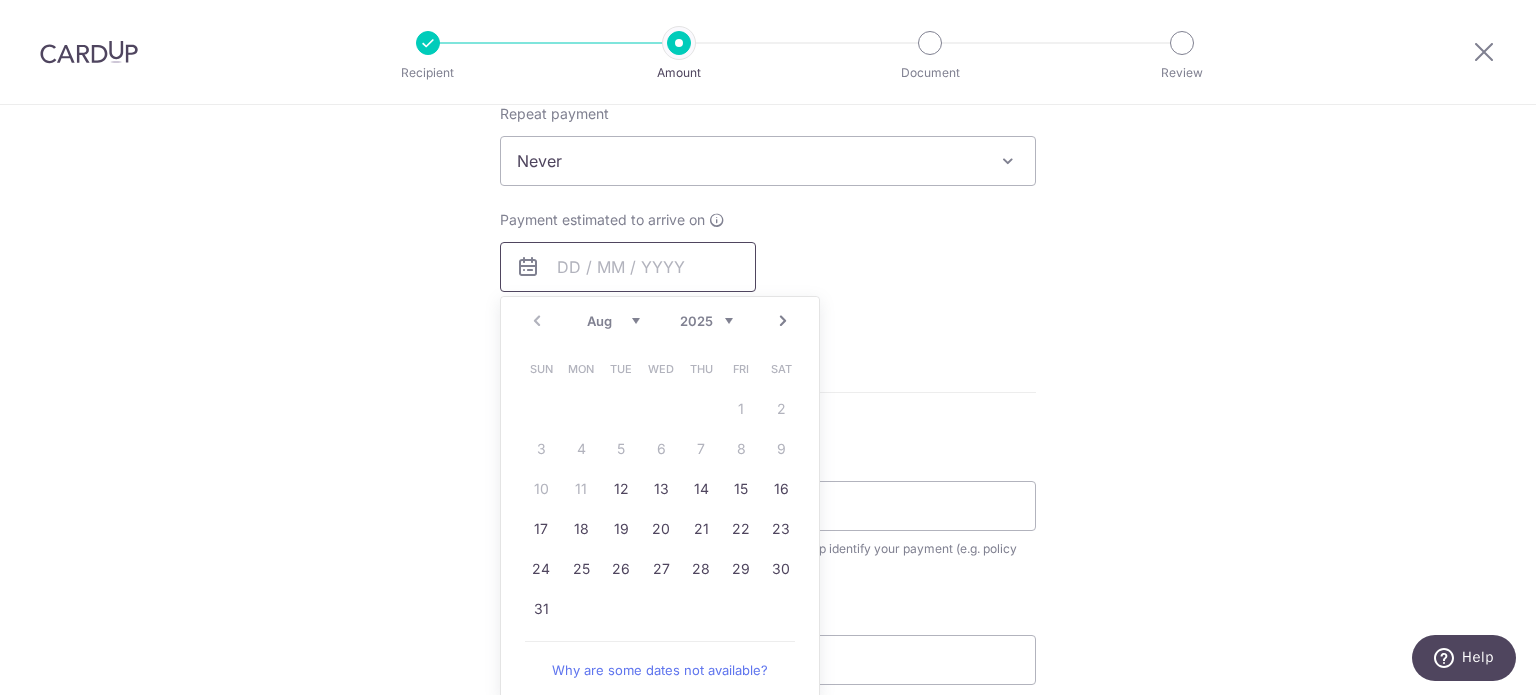 click at bounding box center (628, 267) 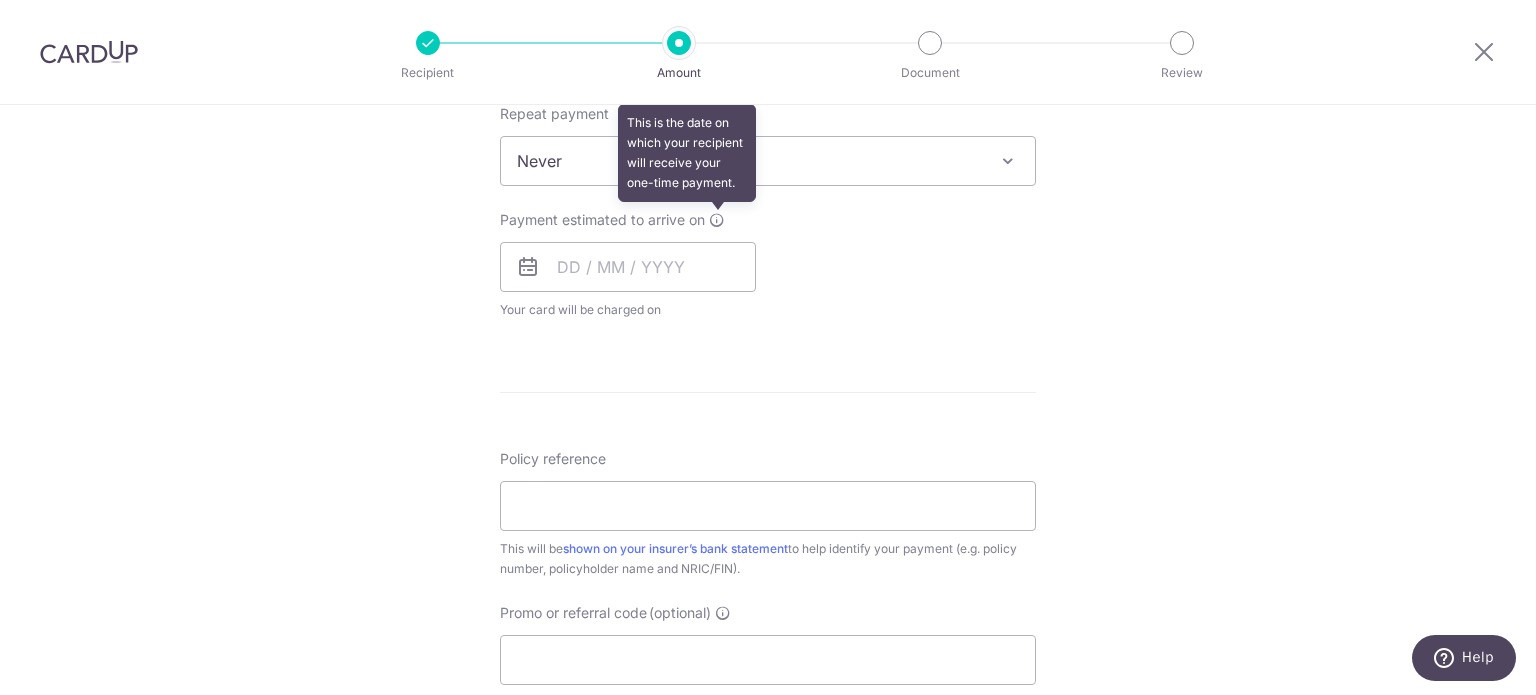 drag, startPoint x: 715, startPoint y: 222, endPoint x: 672, endPoint y: 297, distance: 86.4523 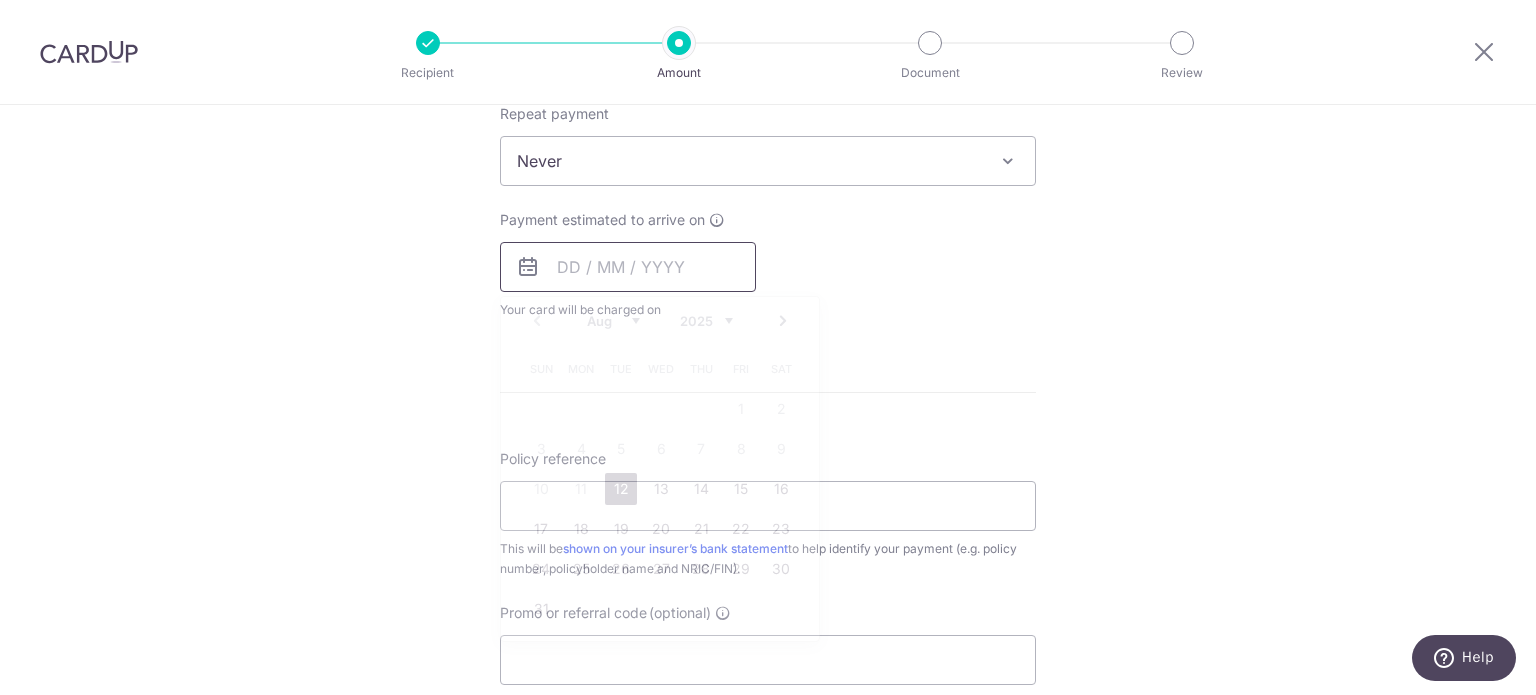 click at bounding box center [628, 267] 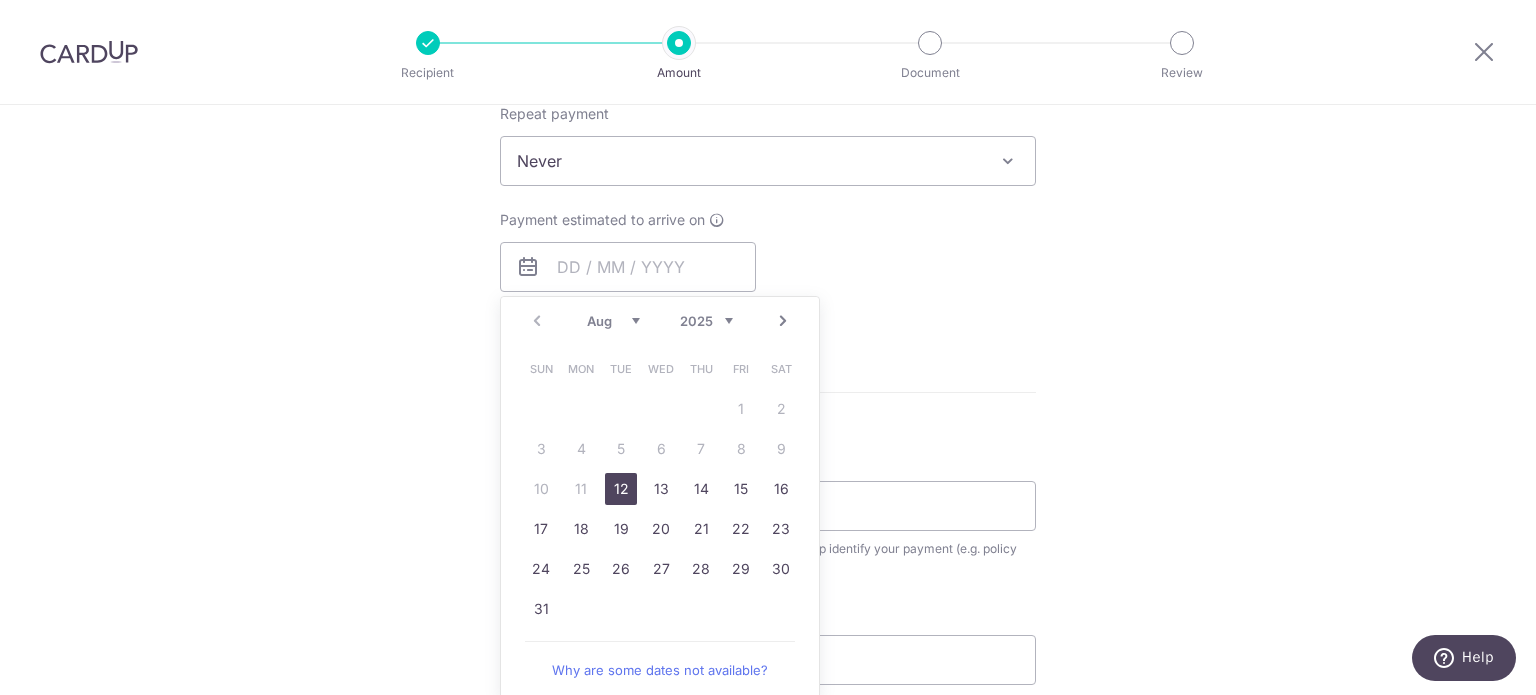 click on "12" at bounding box center (621, 489) 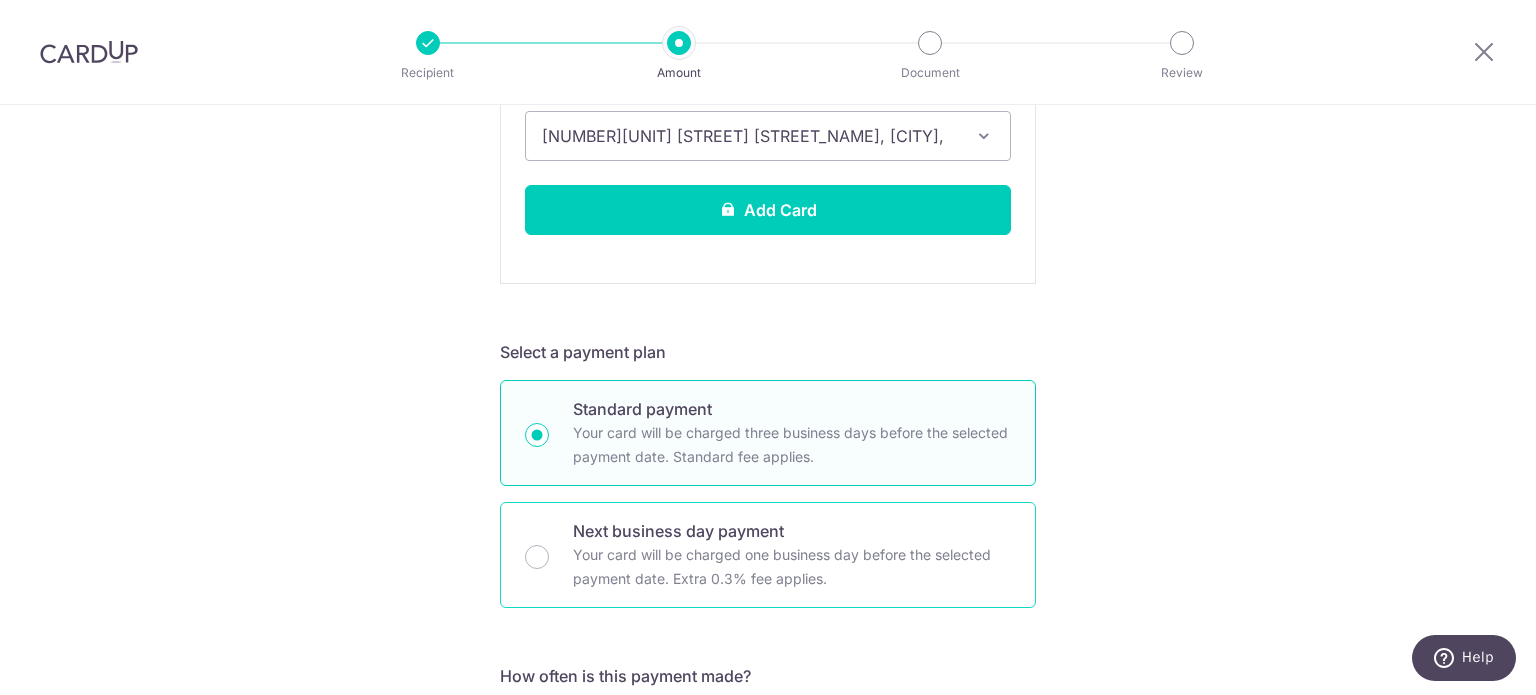 scroll, scrollTop: 964, scrollLeft: 0, axis: vertical 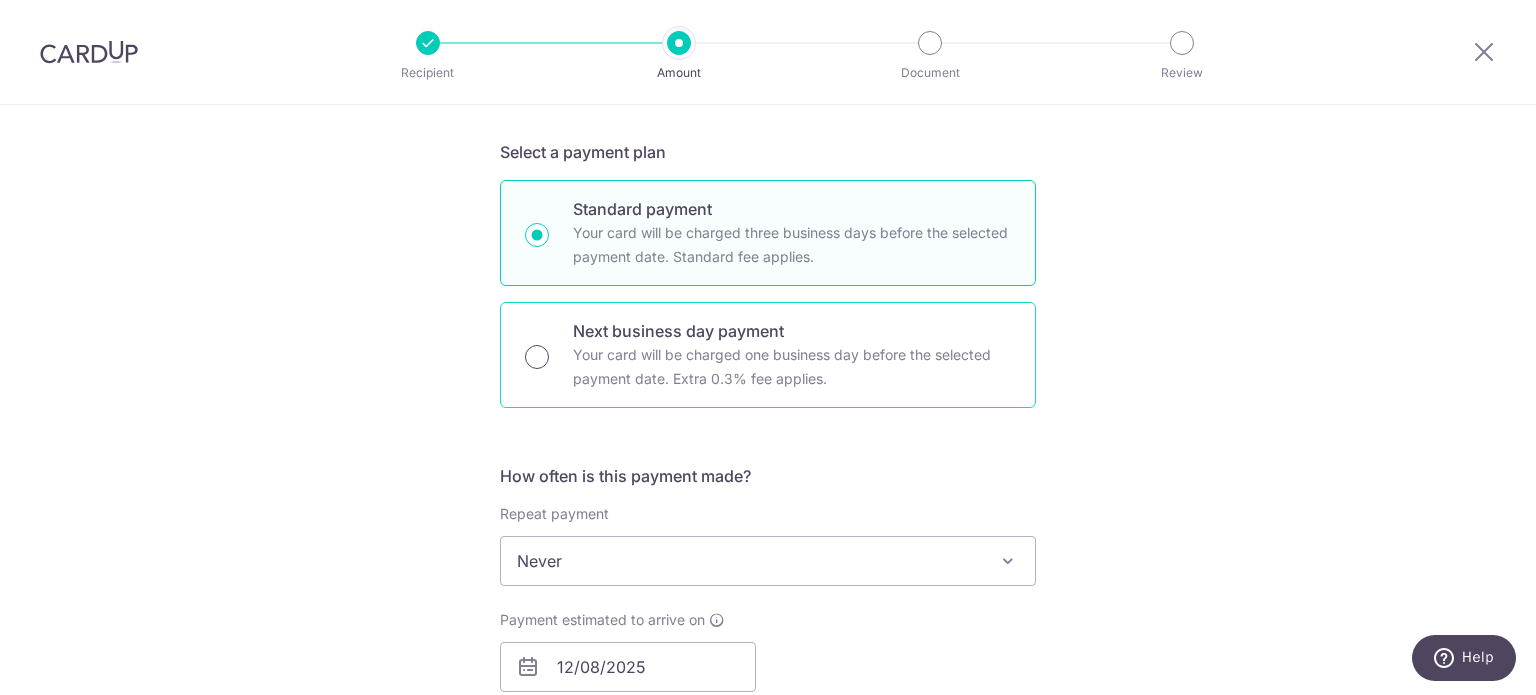 click on "Next business day payment
Your card will be charged one business day before the selected payment date. Extra 0.3% fee applies." at bounding box center (537, 357) 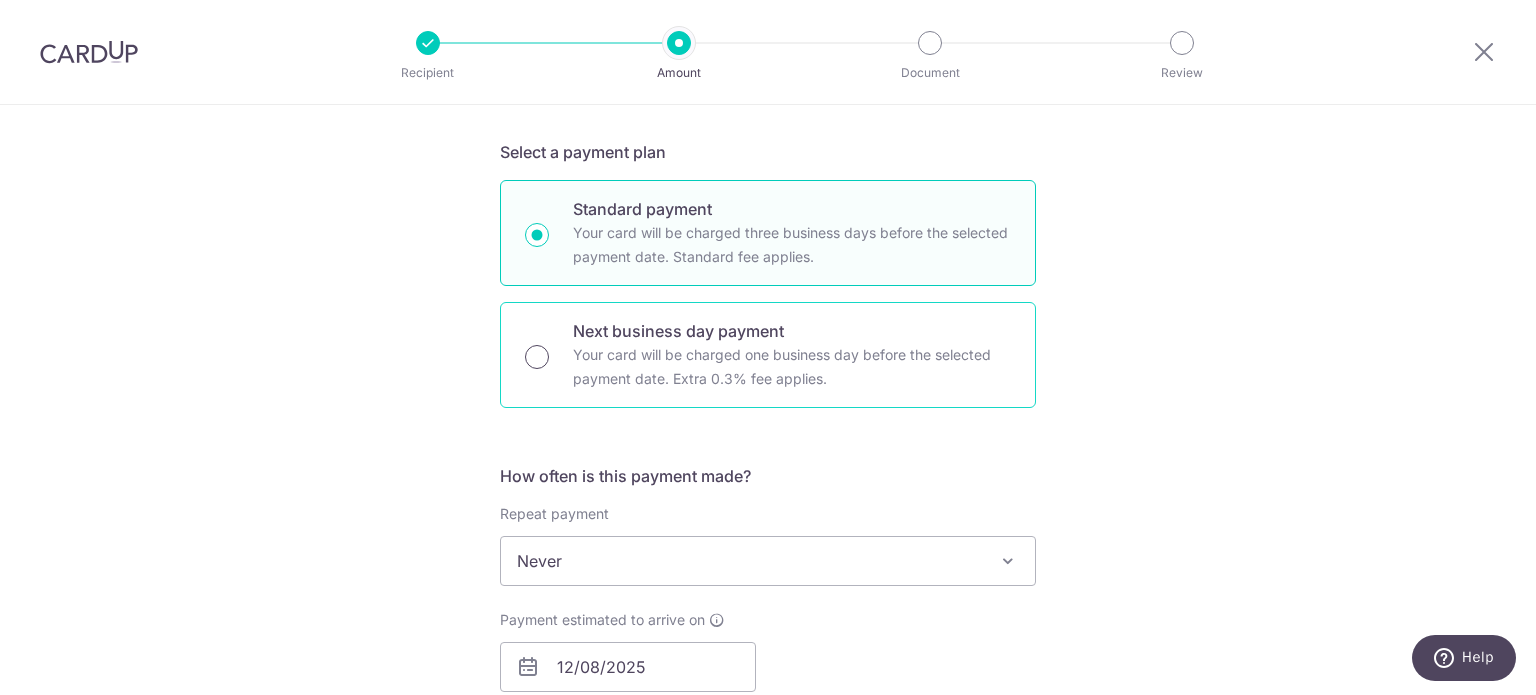 radio on "true" 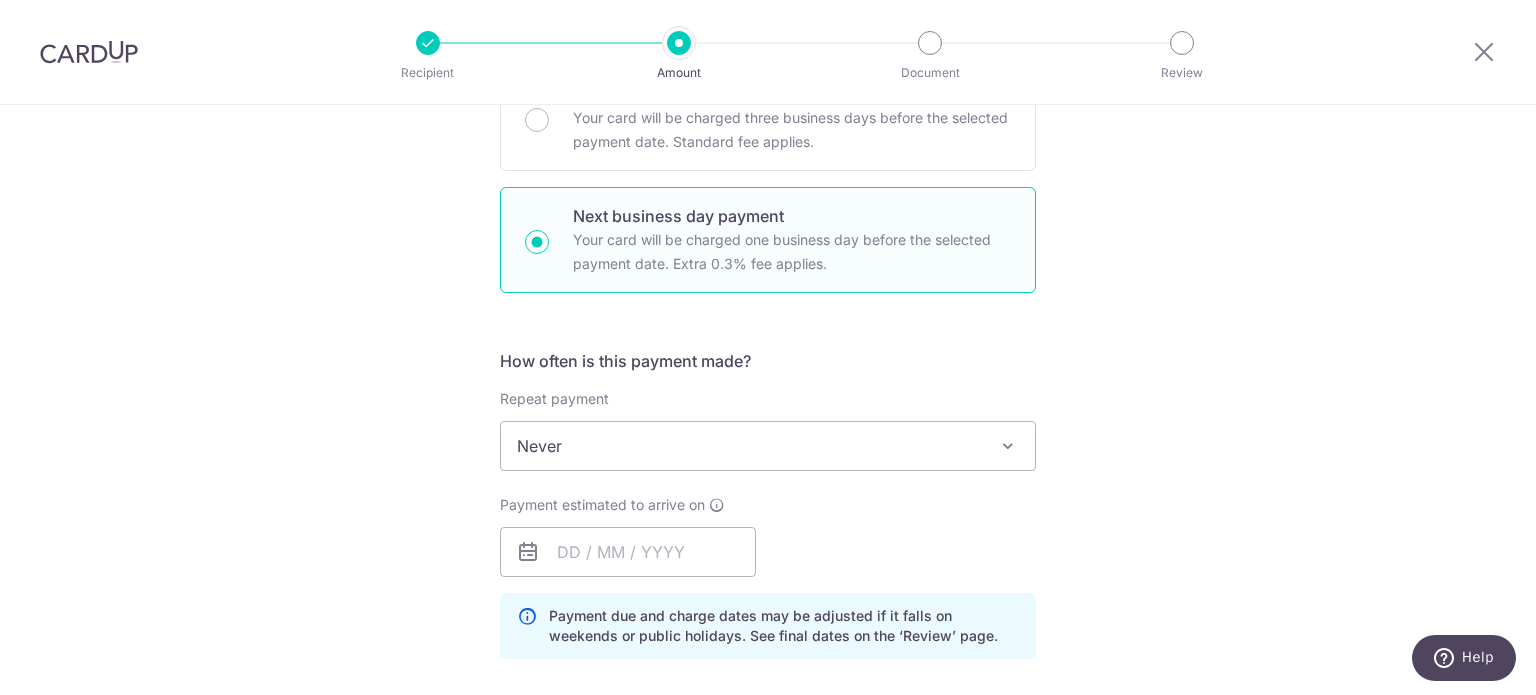 scroll, scrollTop: 616, scrollLeft: 0, axis: vertical 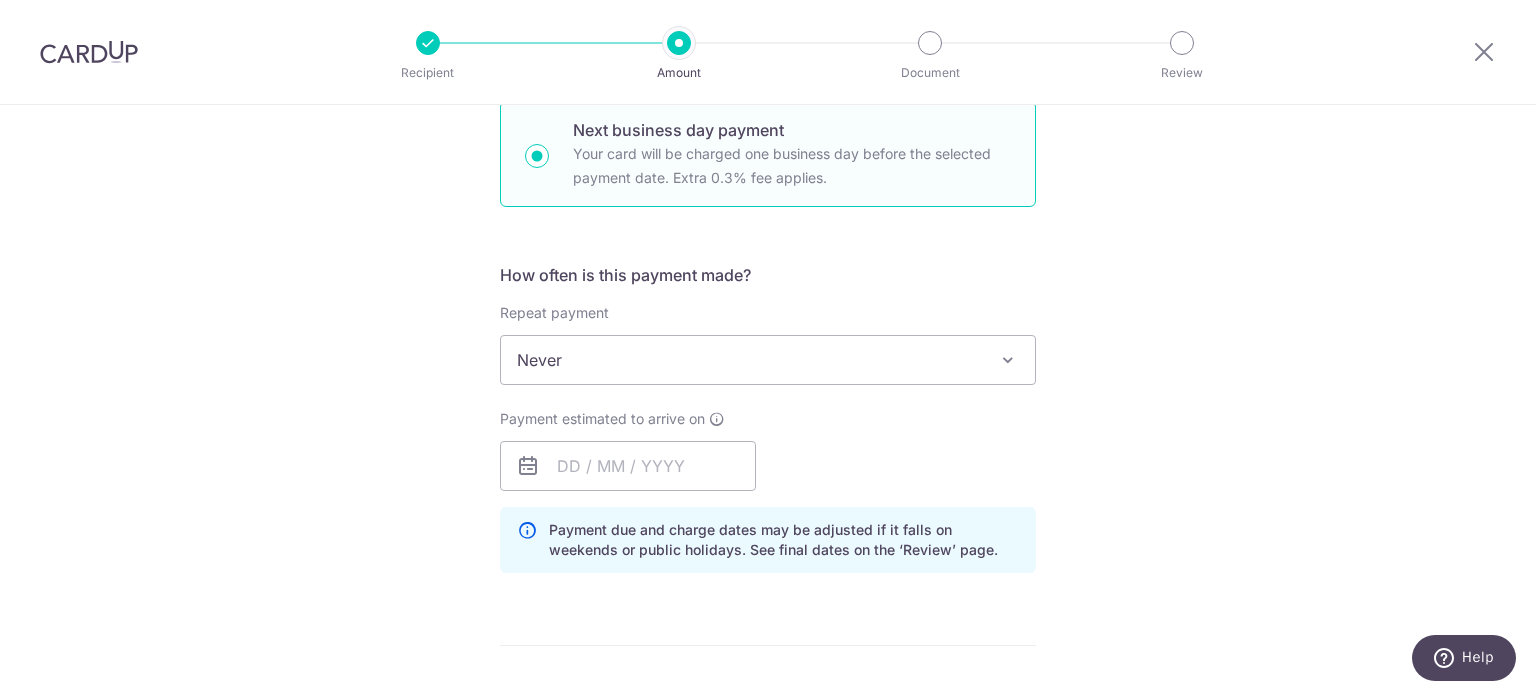 click on "How often is this payment made?
Repeat payment
Never
Every week
Every month
Every quarter
Every half a year
Every year Never
To set up monthly income tax payments on CardUp, please ensure the following:     Keep GIRO active   First payment through GIRO   Limit of 11 months scheduling   Upload Notice of Assessment    For more details, refer to this guide:  CardUp Help - Monthly Income Tax Payments
Payment estimated to arrive on
Prev Next Aug Sep Oct Nov Dec 2025 2026 2027 2028 2029 2030 2031 2032 2033 2034 2035 Sun Mon Tue Wed Thu Fri Sat           1 2 3 4 5 6 7 8 9 10 11 12 13 14 15 16 17 18 19 20 21 22 23 24 25 26 27 28 29 30 31
Your card will be charged on  07/08/2025  for the first payment" at bounding box center [768, 426] 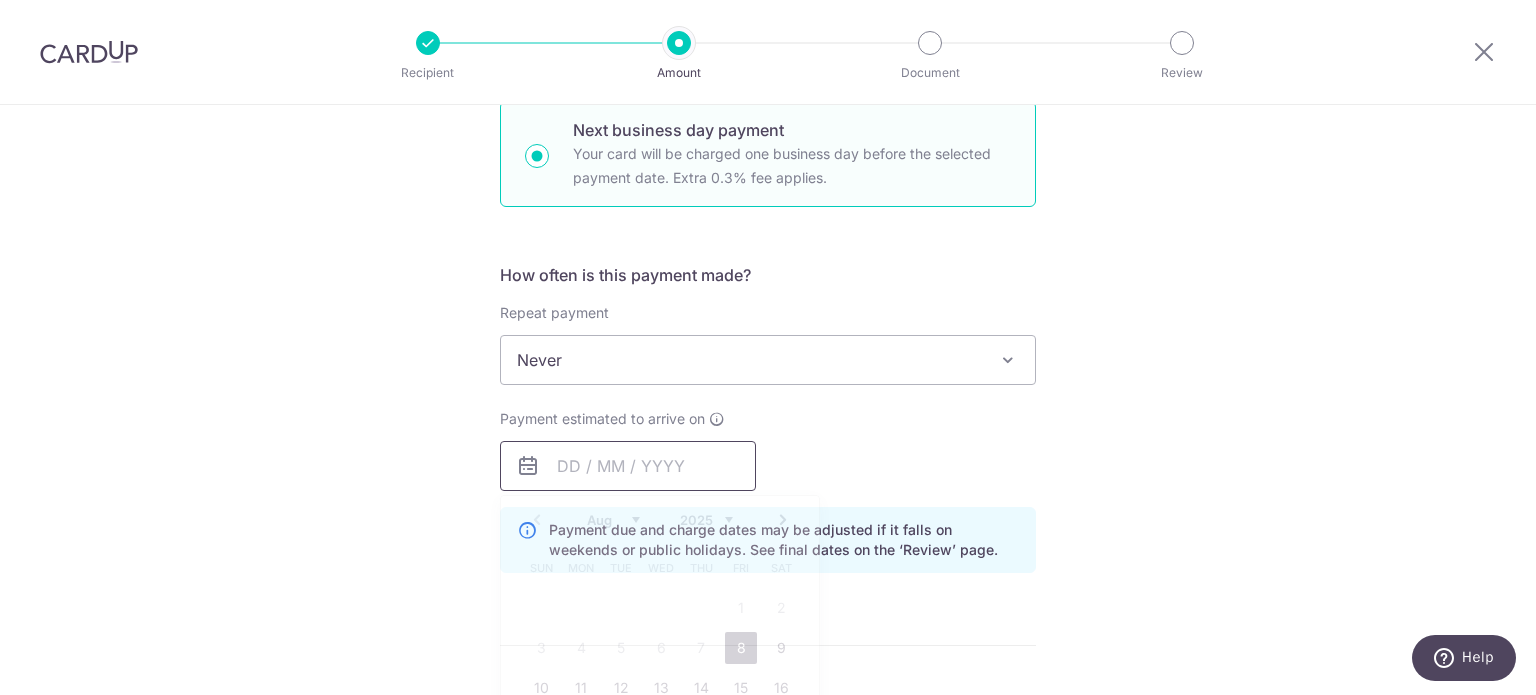click at bounding box center [628, 466] 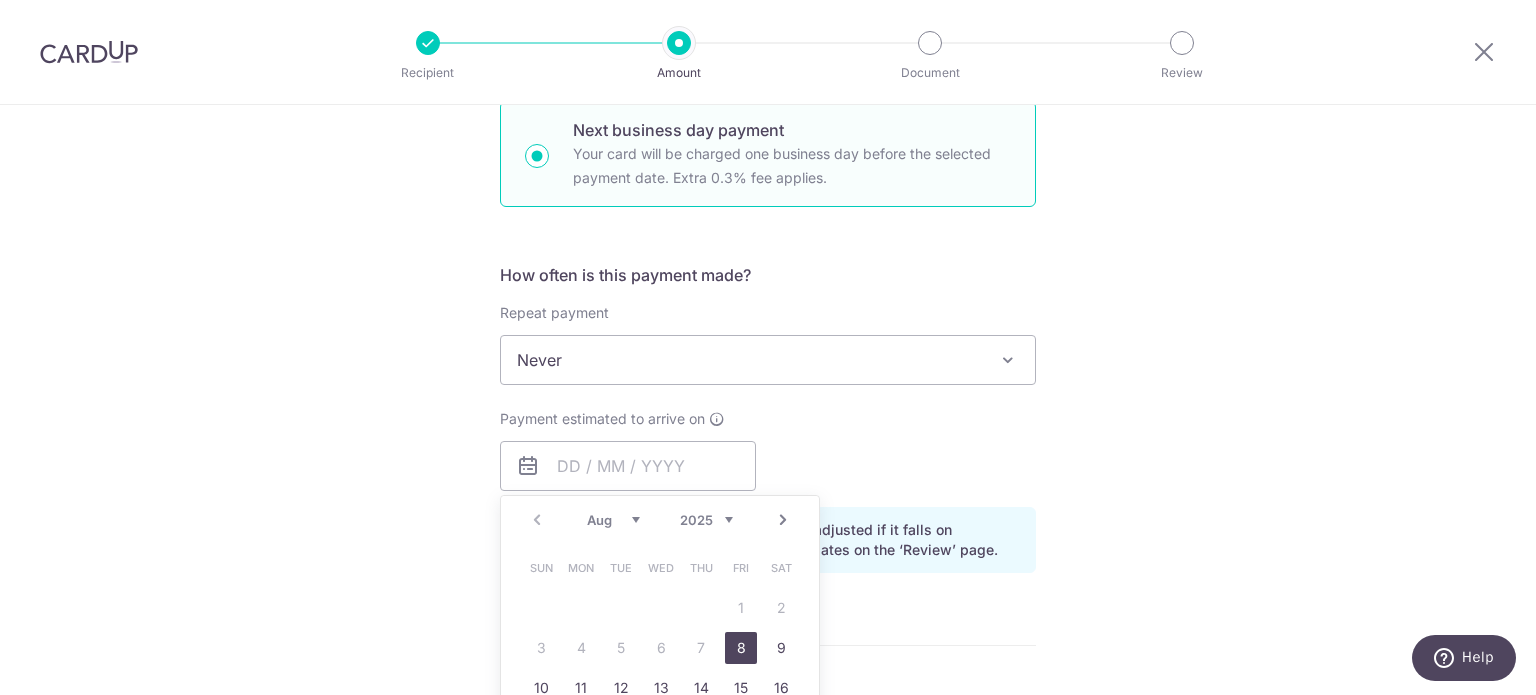 click on "8" at bounding box center (741, 648) 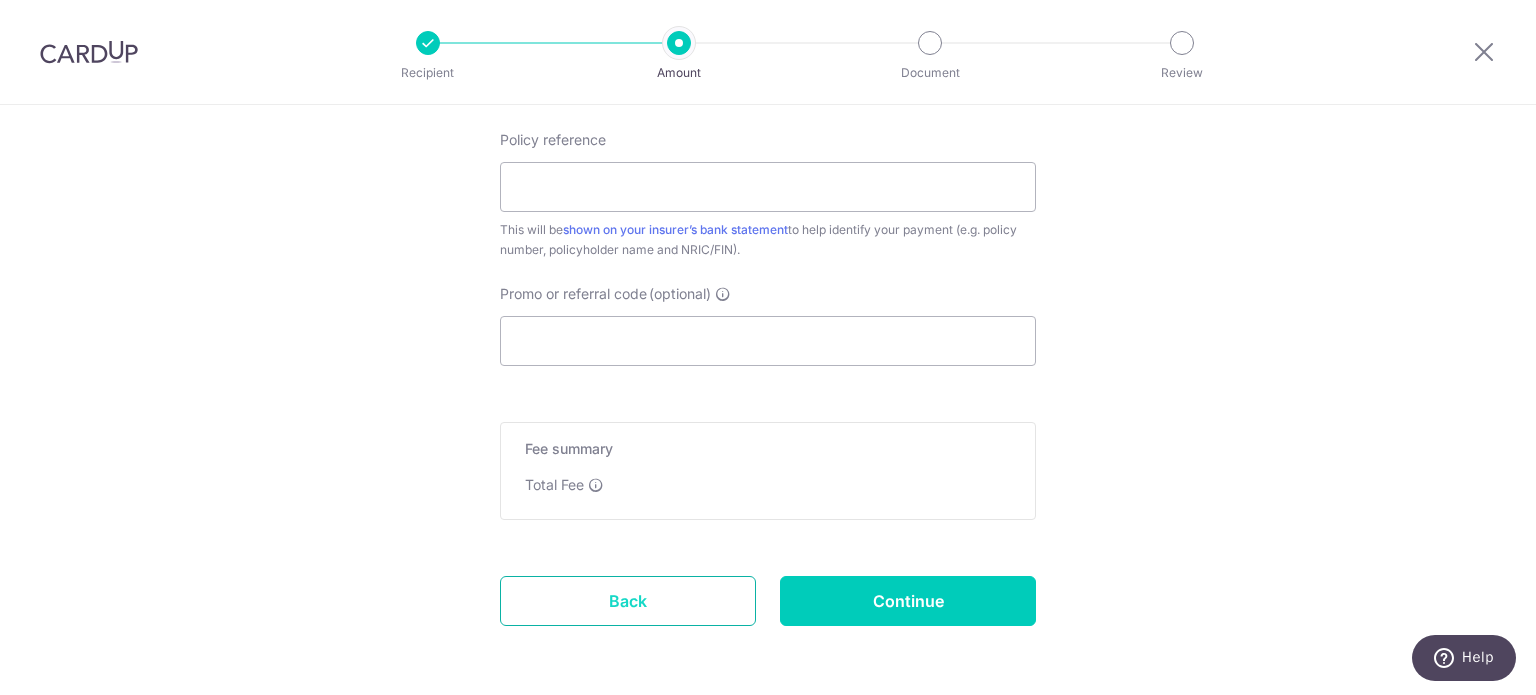 scroll, scrollTop: 1294, scrollLeft: 0, axis: vertical 